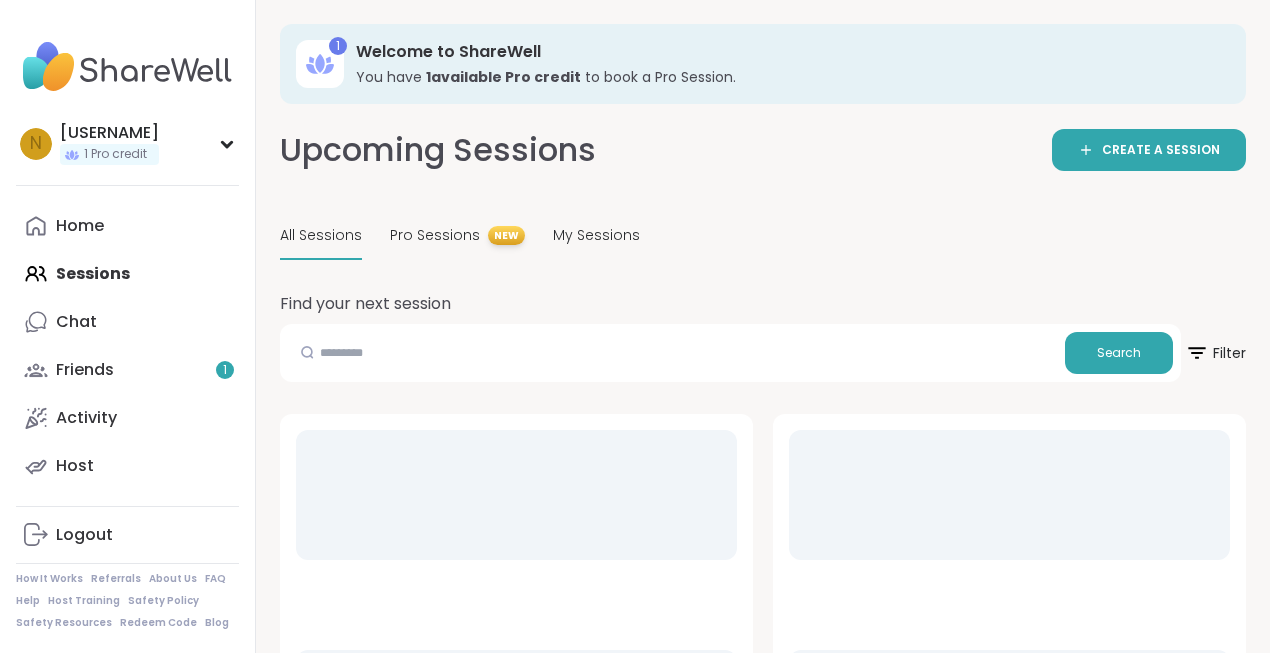scroll, scrollTop: 0, scrollLeft: 0, axis: both 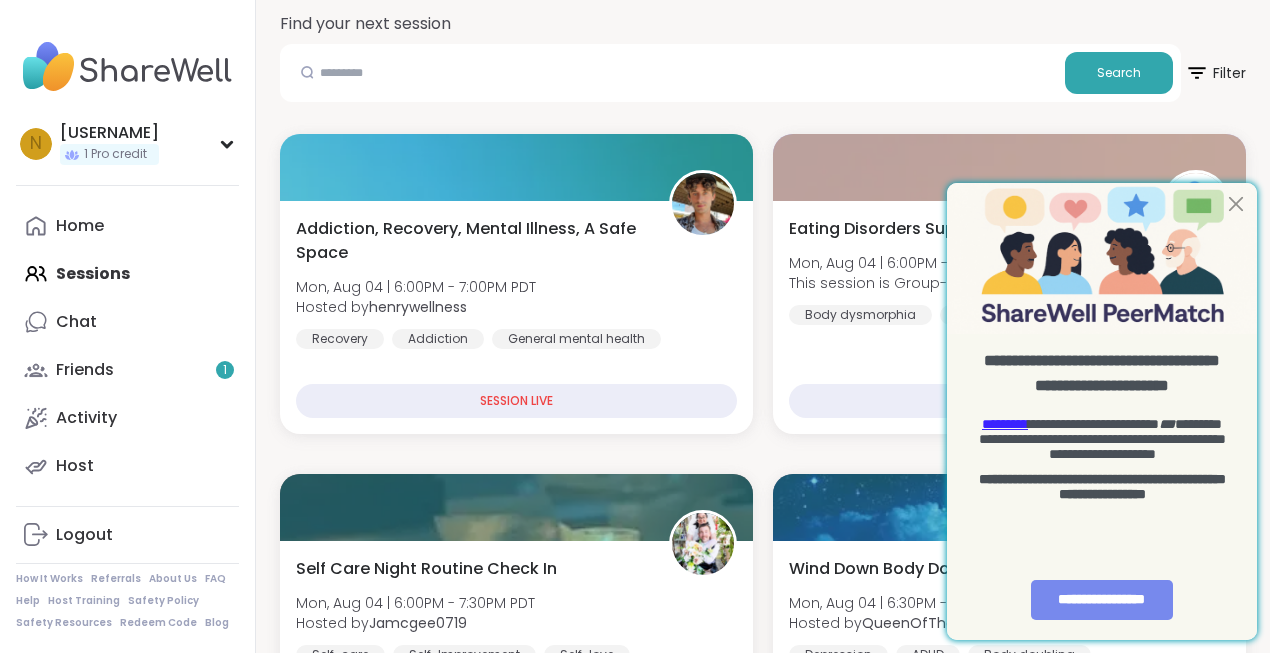 click on "**********" at bounding box center (1102, 600) 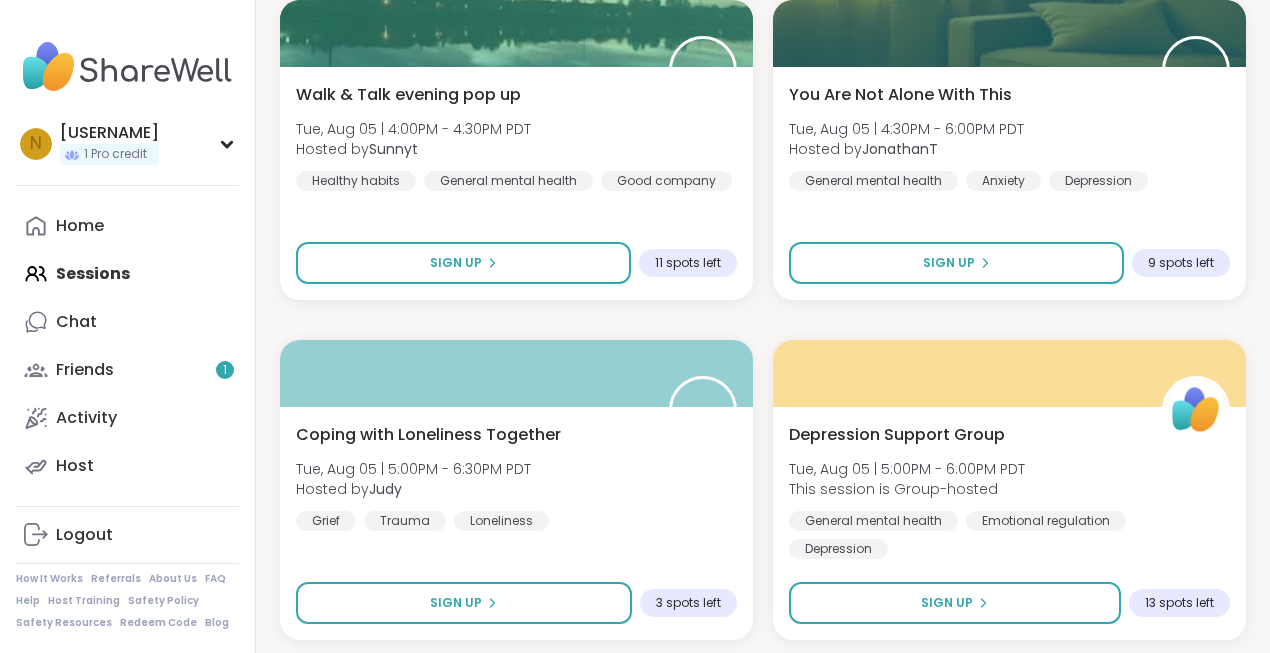 scroll, scrollTop: 5923, scrollLeft: 0, axis: vertical 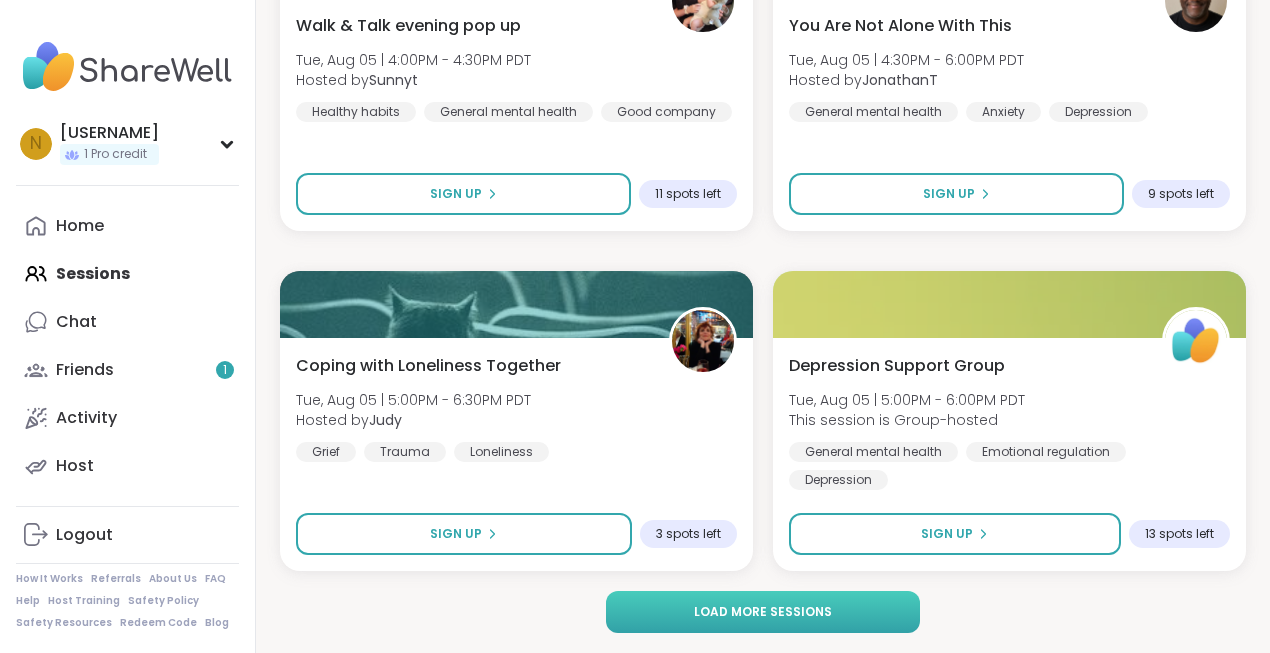 click on "Load more sessions" at bounding box center (763, 612) 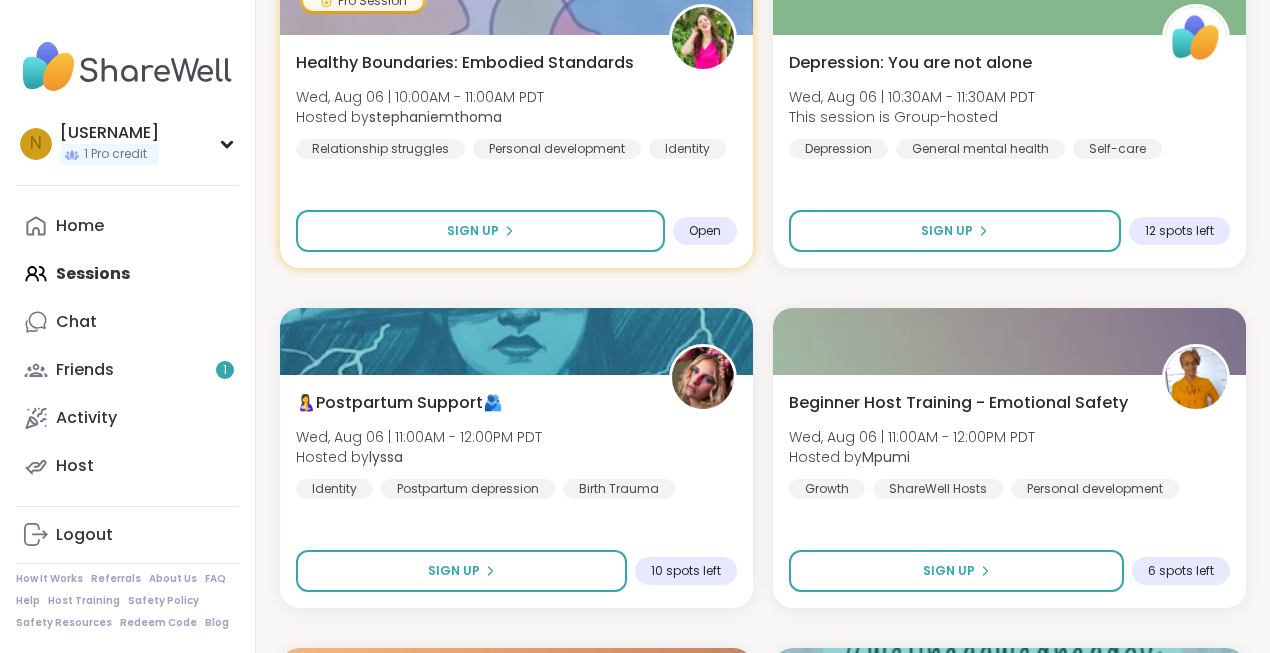 scroll, scrollTop: 9652, scrollLeft: 0, axis: vertical 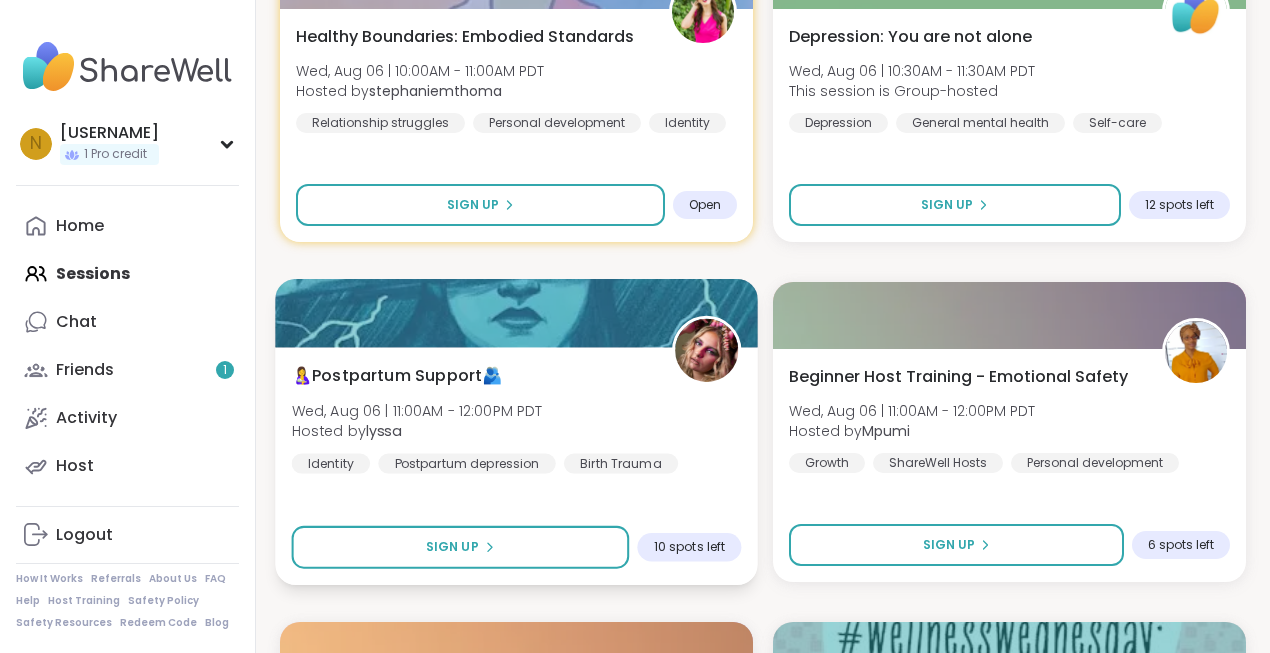 click at bounding box center (706, 350) 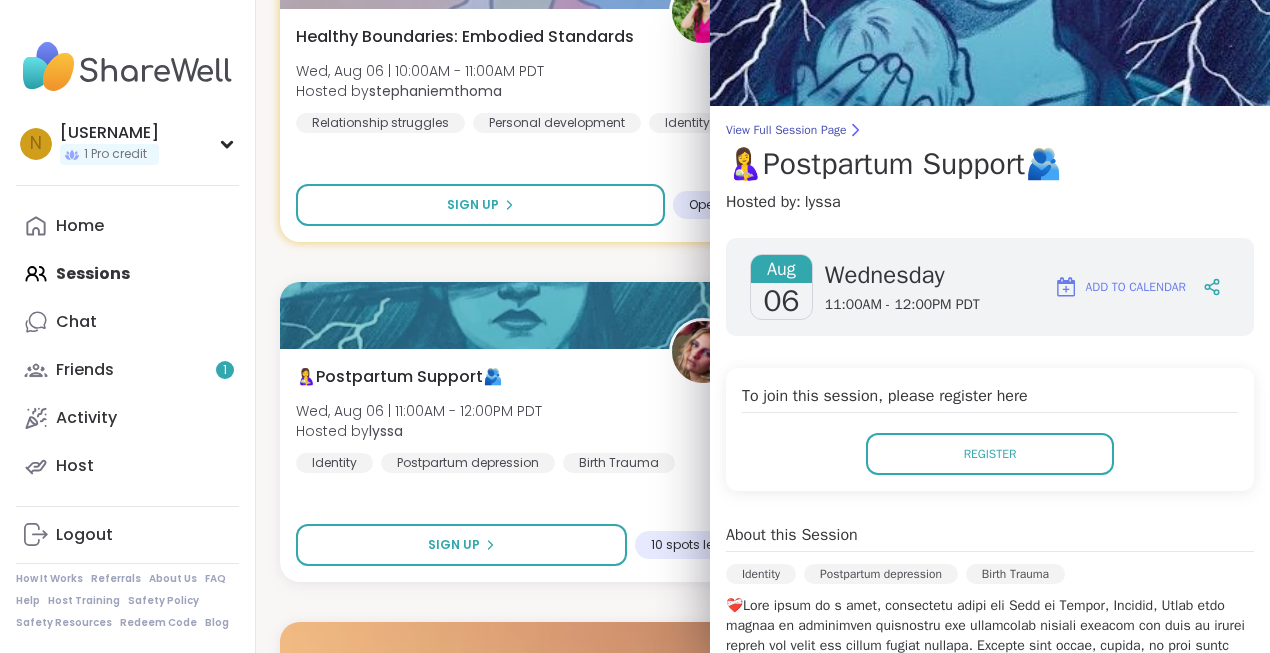 scroll, scrollTop: 0, scrollLeft: 0, axis: both 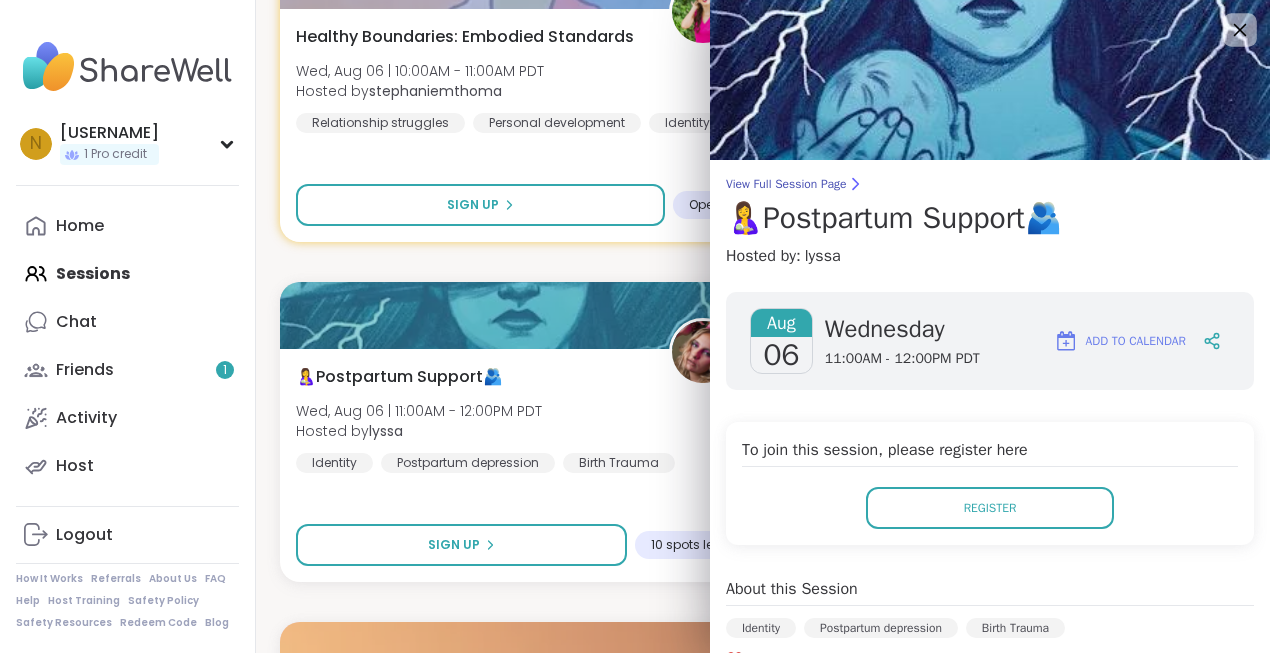click 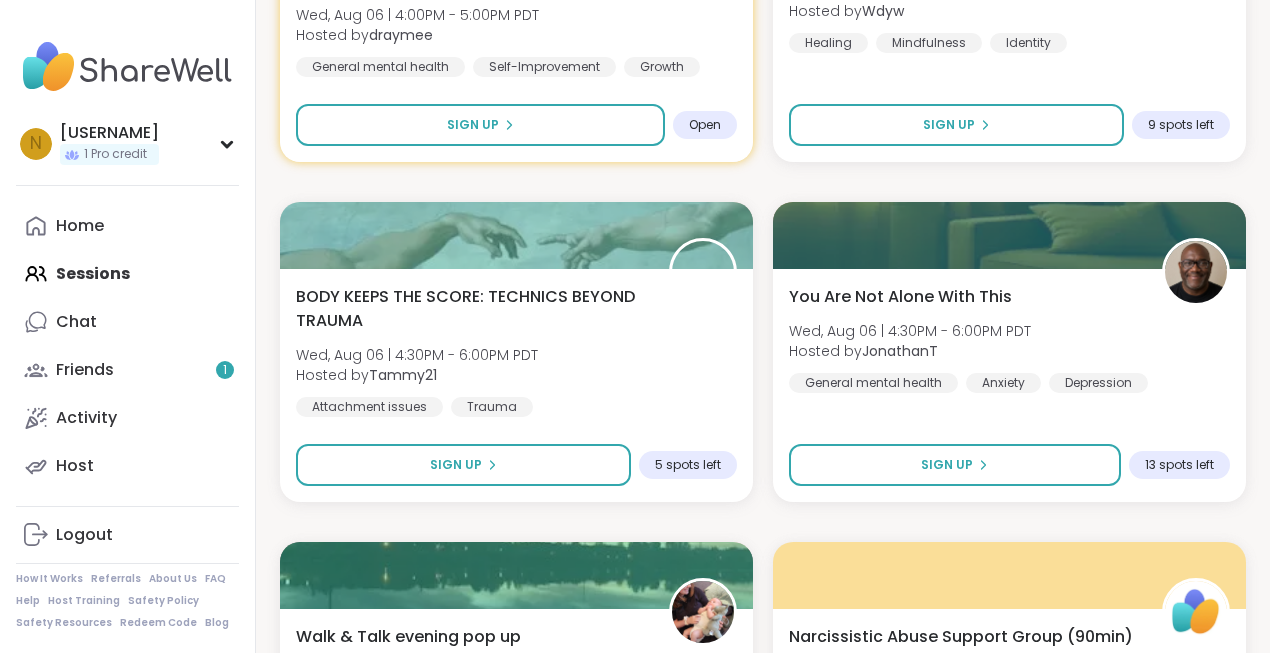 scroll, scrollTop: 11243, scrollLeft: 0, axis: vertical 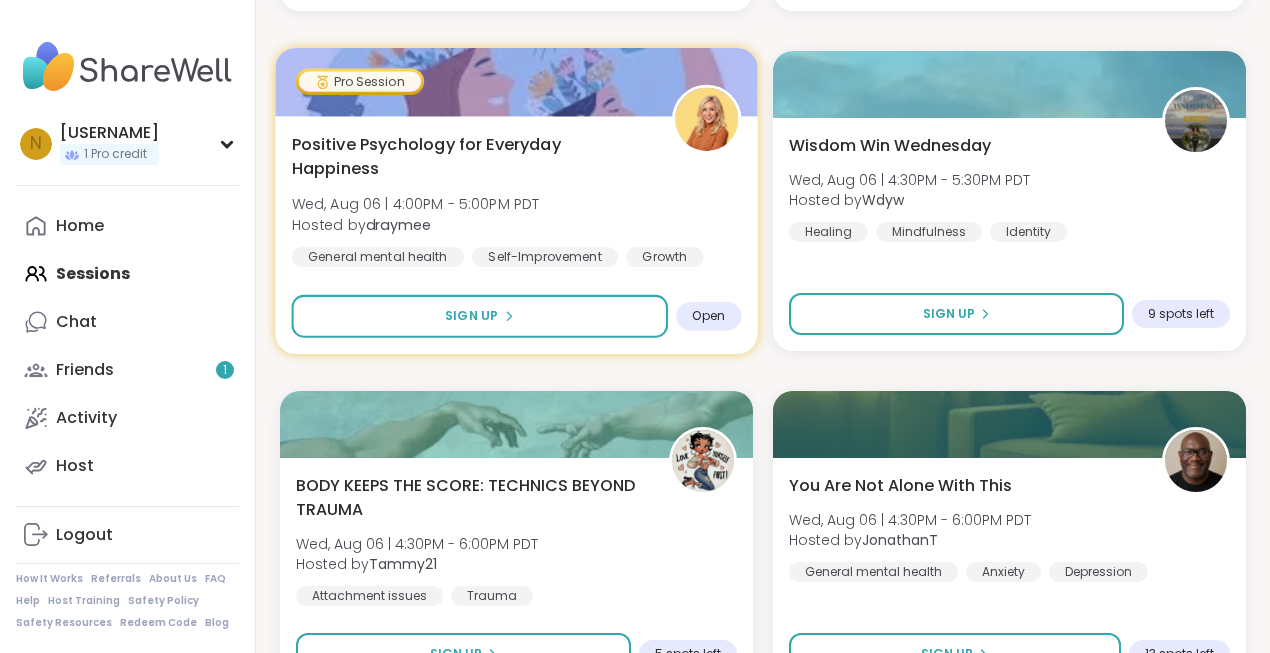 click on "Positive Psychology for Everyday Happiness" at bounding box center (471, 156) 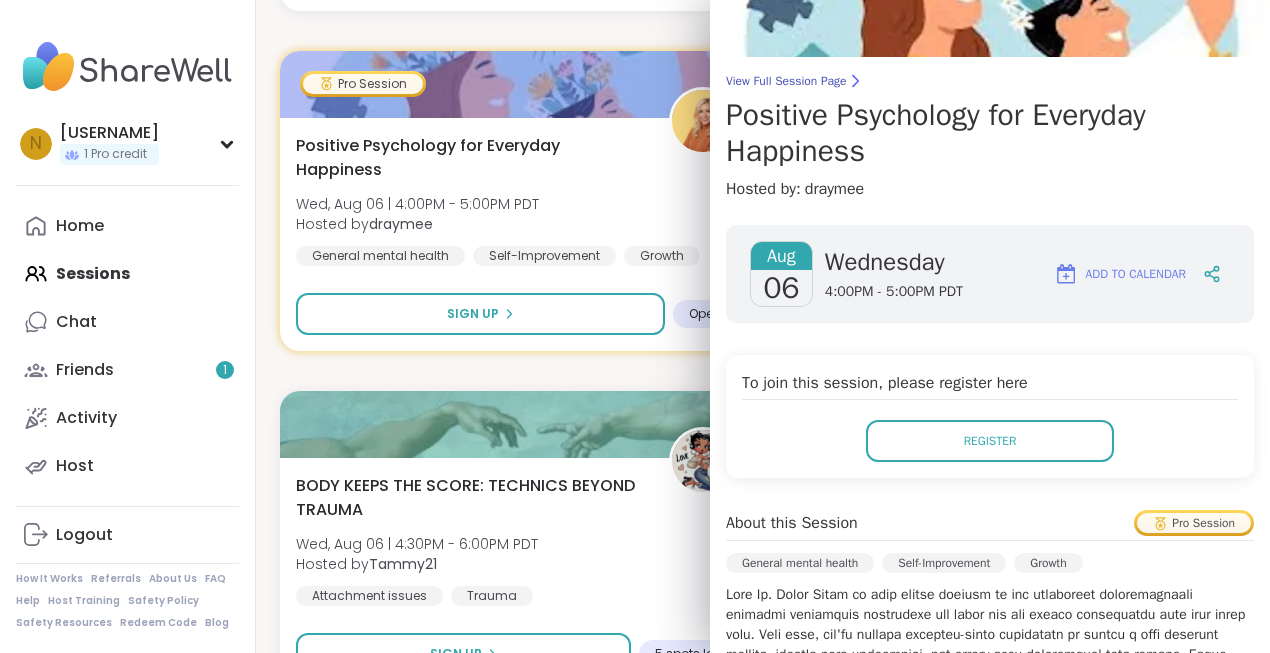 scroll, scrollTop: 0, scrollLeft: 0, axis: both 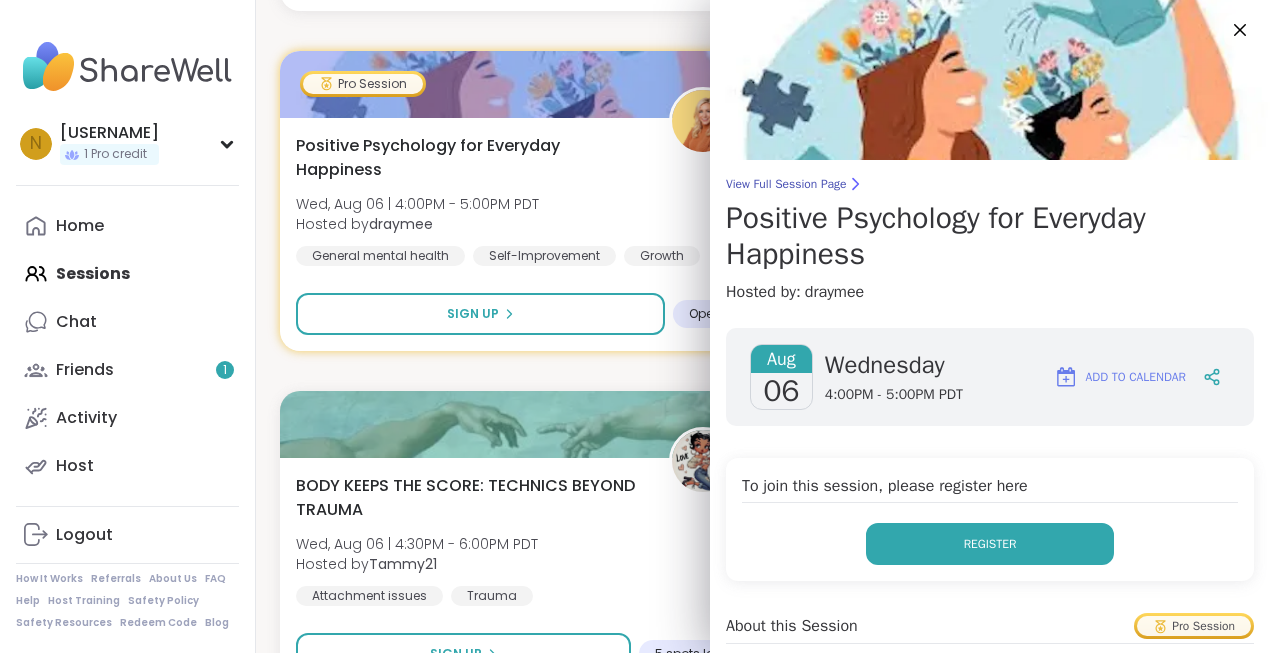 click on "Register" at bounding box center (990, 544) 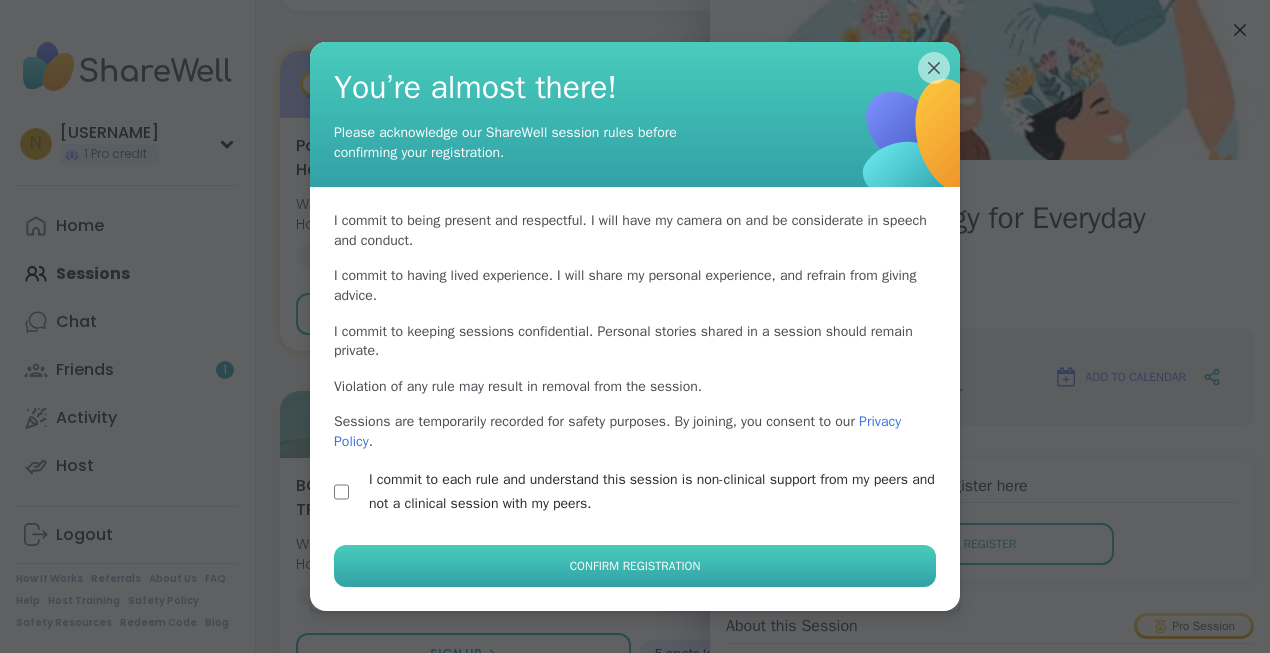 click on "Confirm Registration" at bounding box center [635, 566] 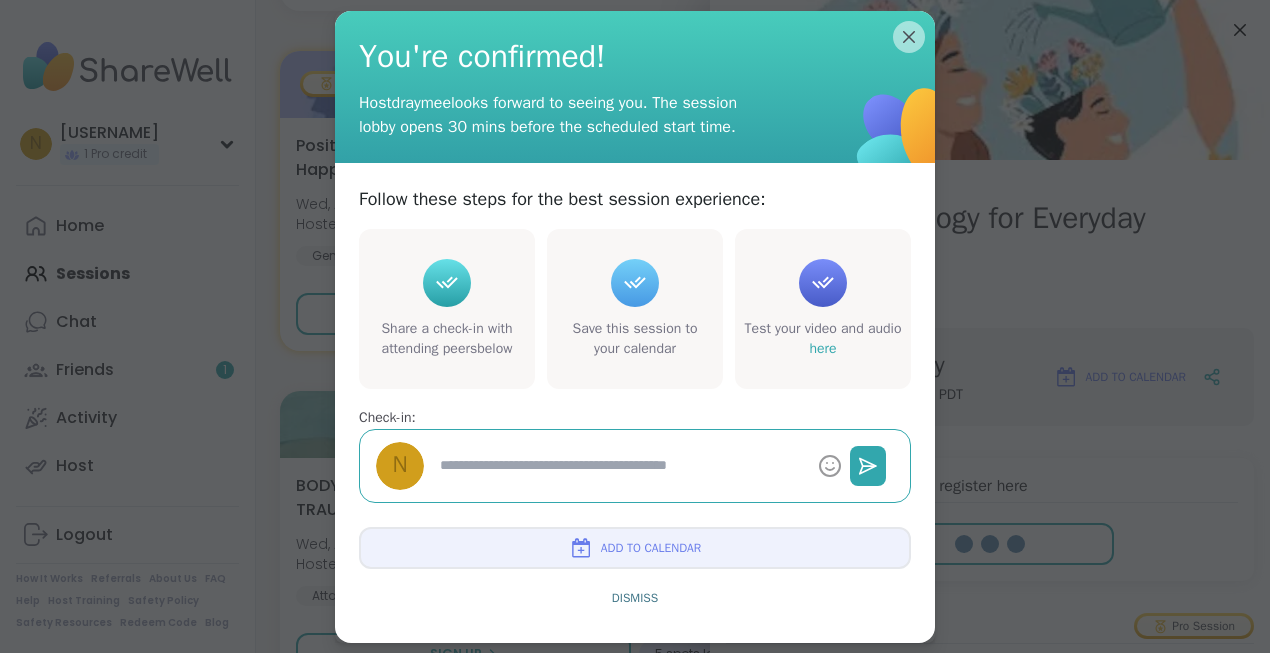 type on "*" 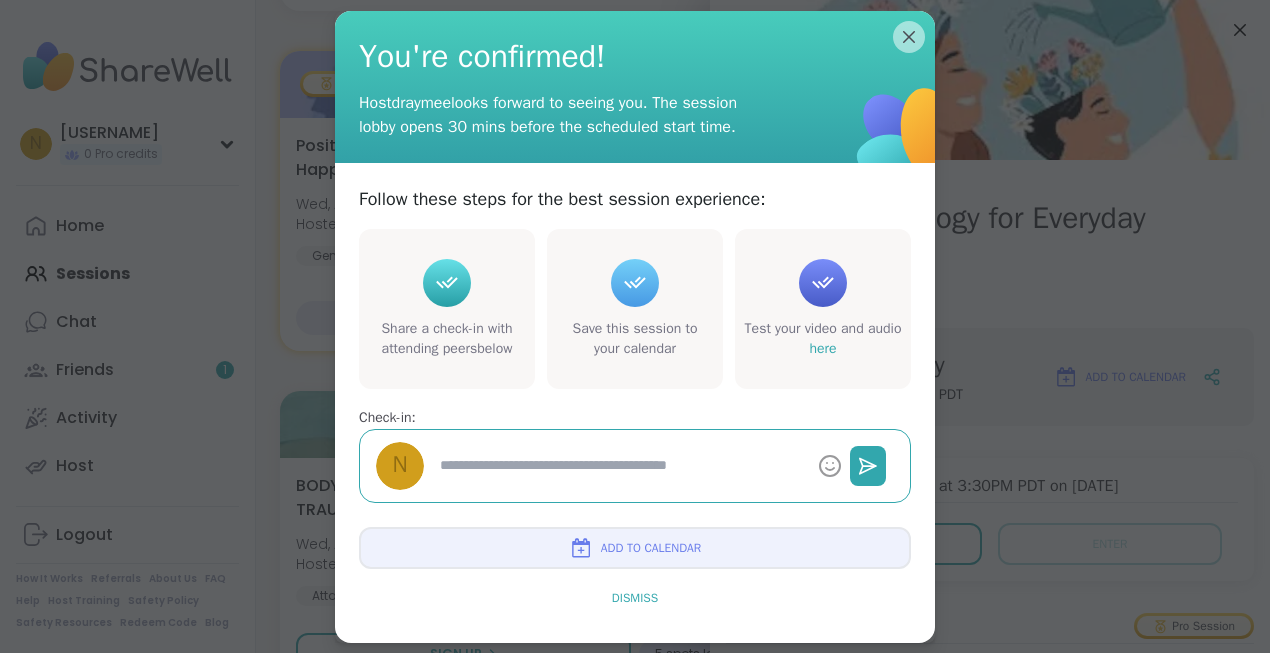 click on "Dismiss" at bounding box center (635, 598) 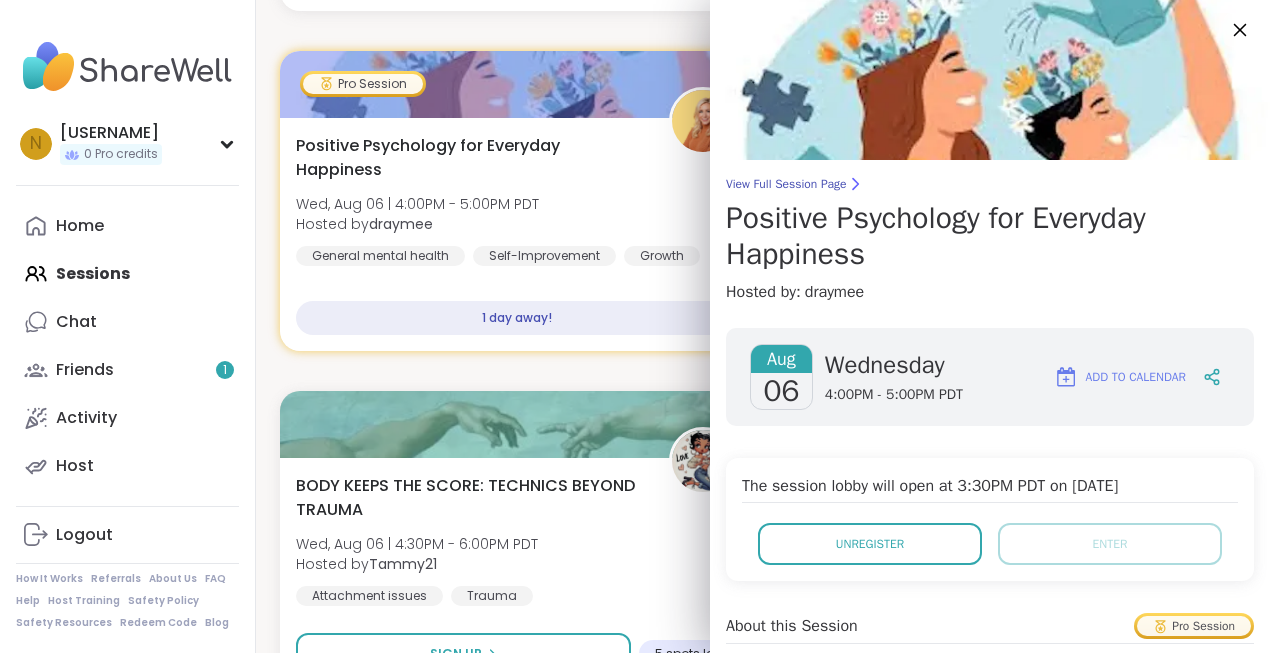 click 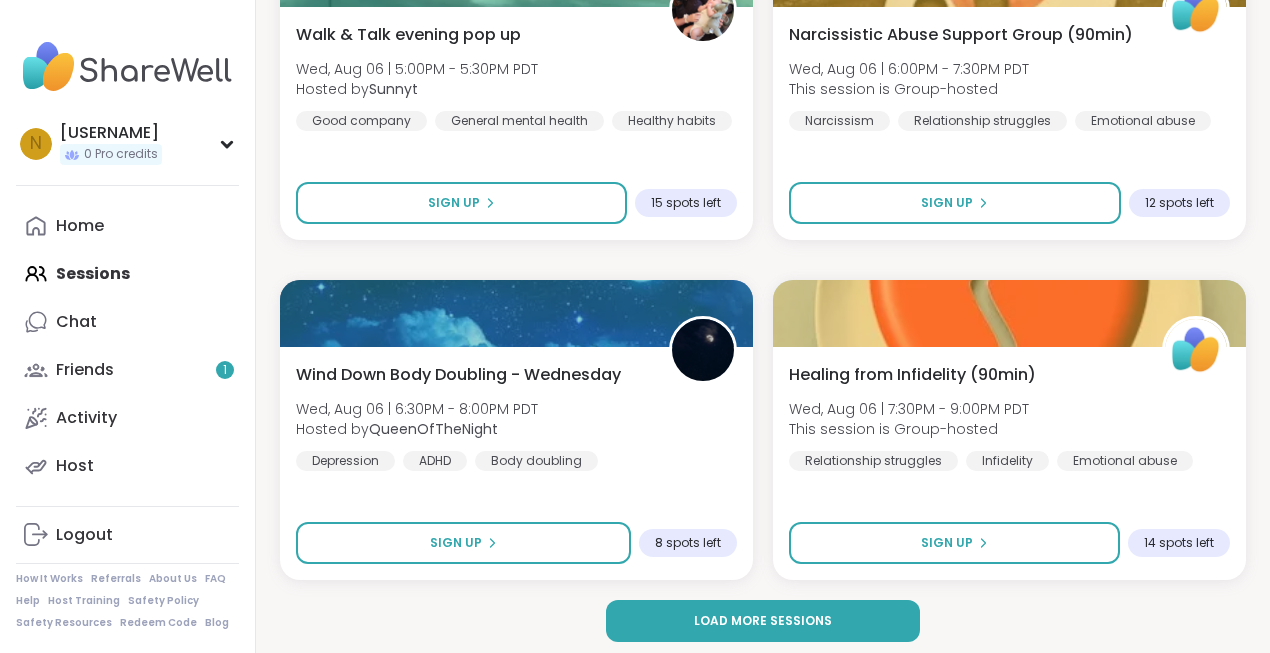 scroll, scrollTop: 12043, scrollLeft: 0, axis: vertical 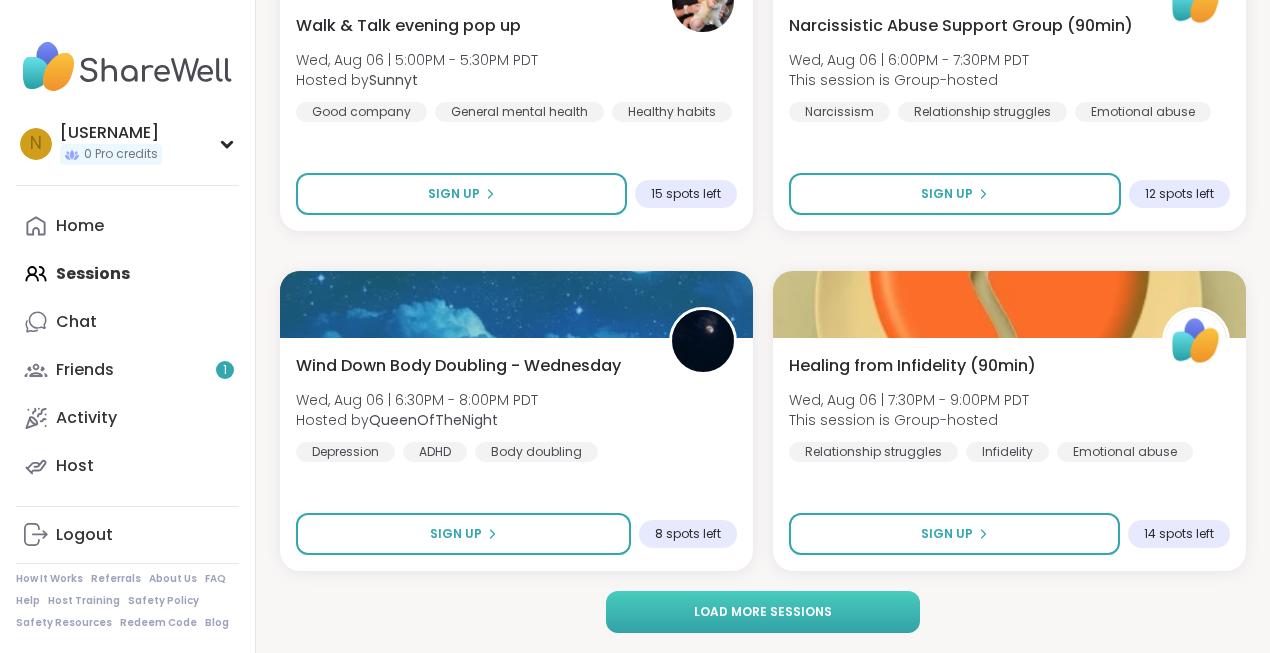 click on "Load more sessions" at bounding box center [763, 612] 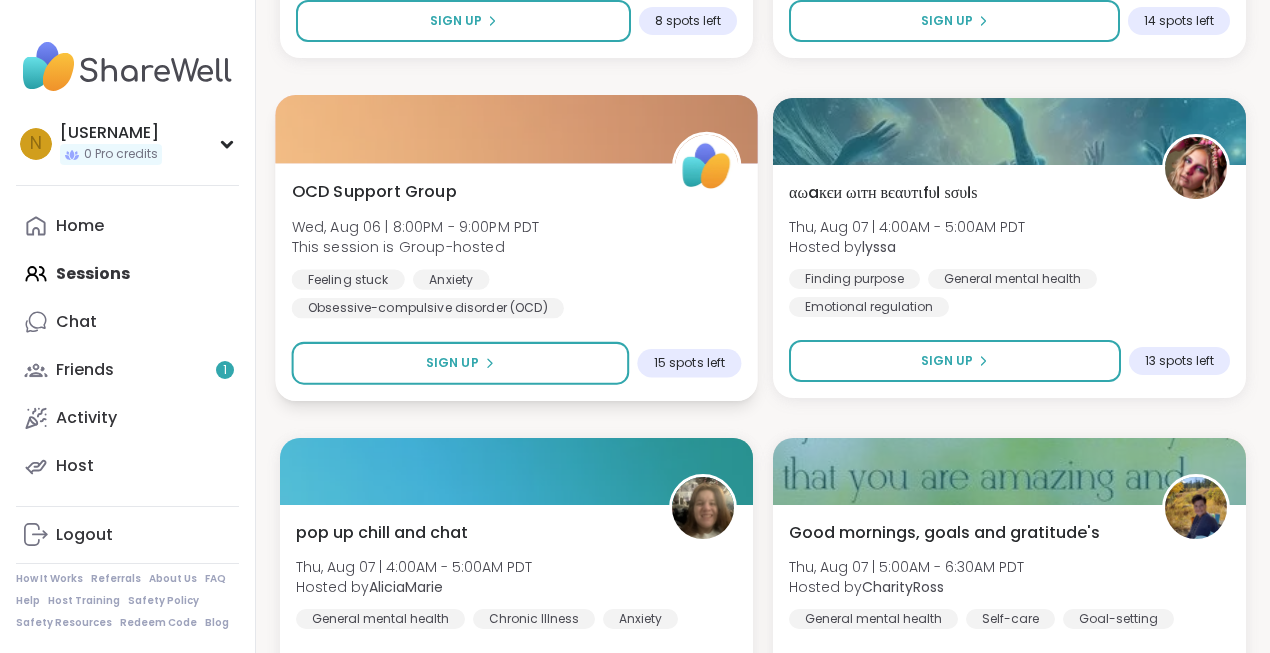 scroll, scrollTop: 12561, scrollLeft: 0, axis: vertical 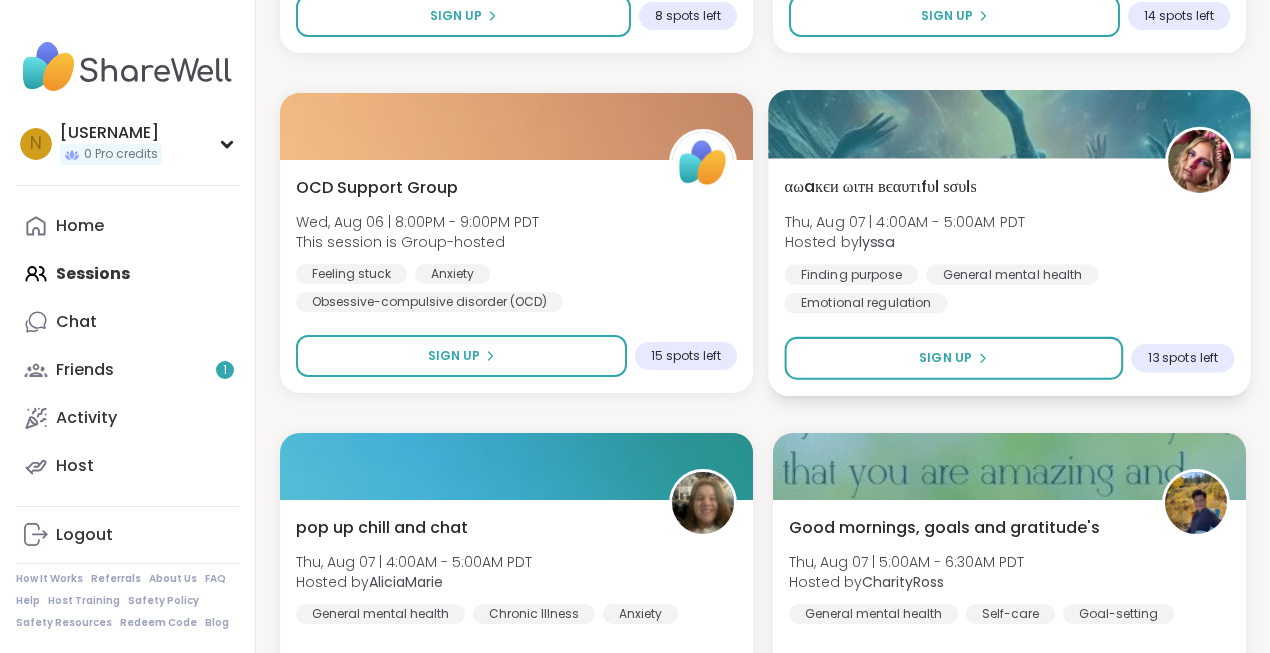 click on "αωaкєи ωιтн вєαυтιfυℓ ѕσυℓѕ Thu, Aug 07 | 4:00AM - 5:00AM PDT Hosted by [USERNAME] Finding purpose General mental health Emotional regulation" at bounding box center (1010, 243) 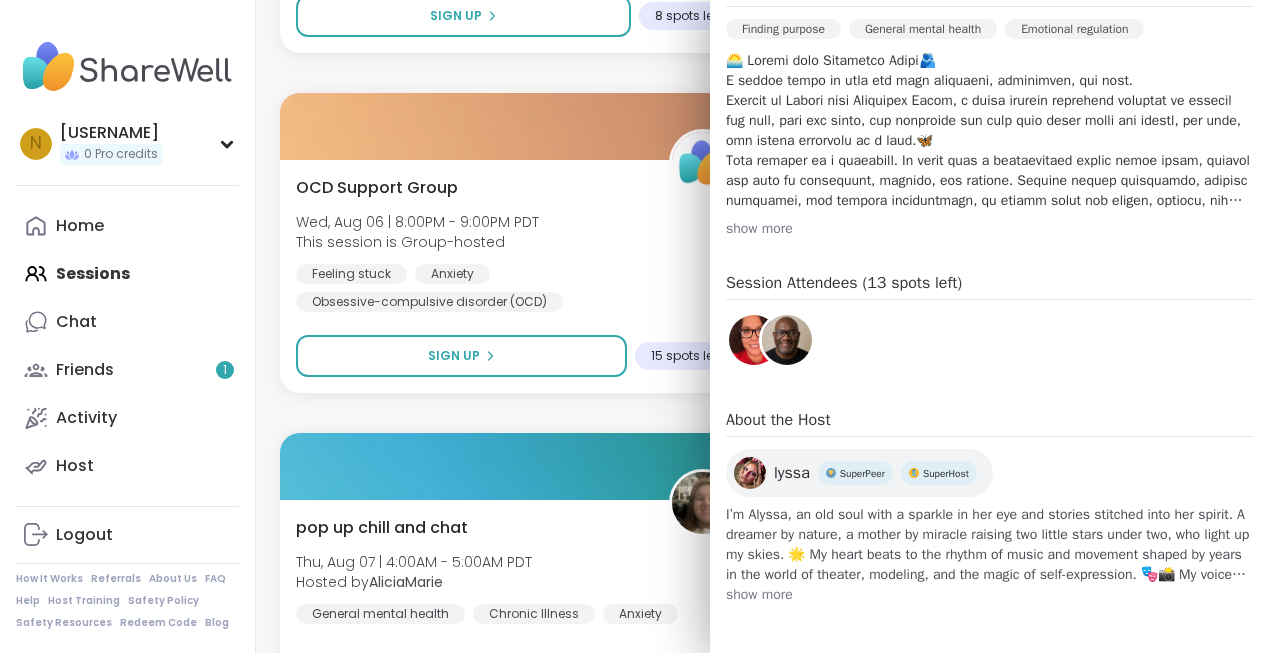 scroll, scrollTop: 0, scrollLeft: 0, axis: both 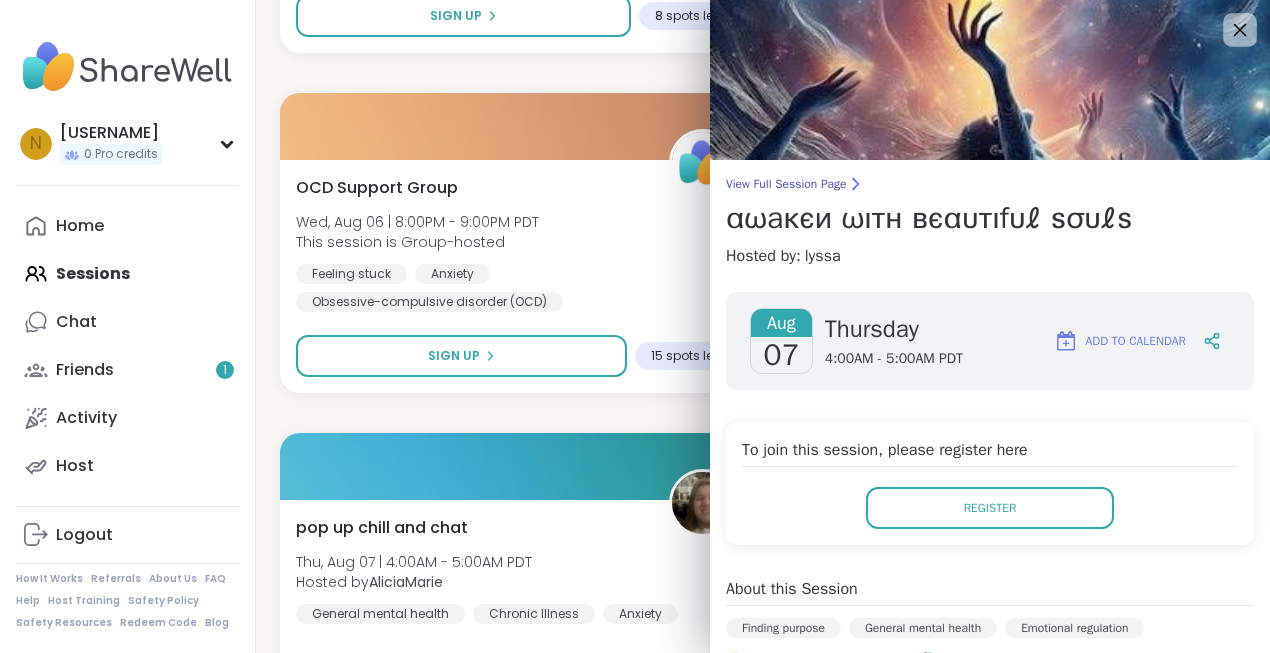 click 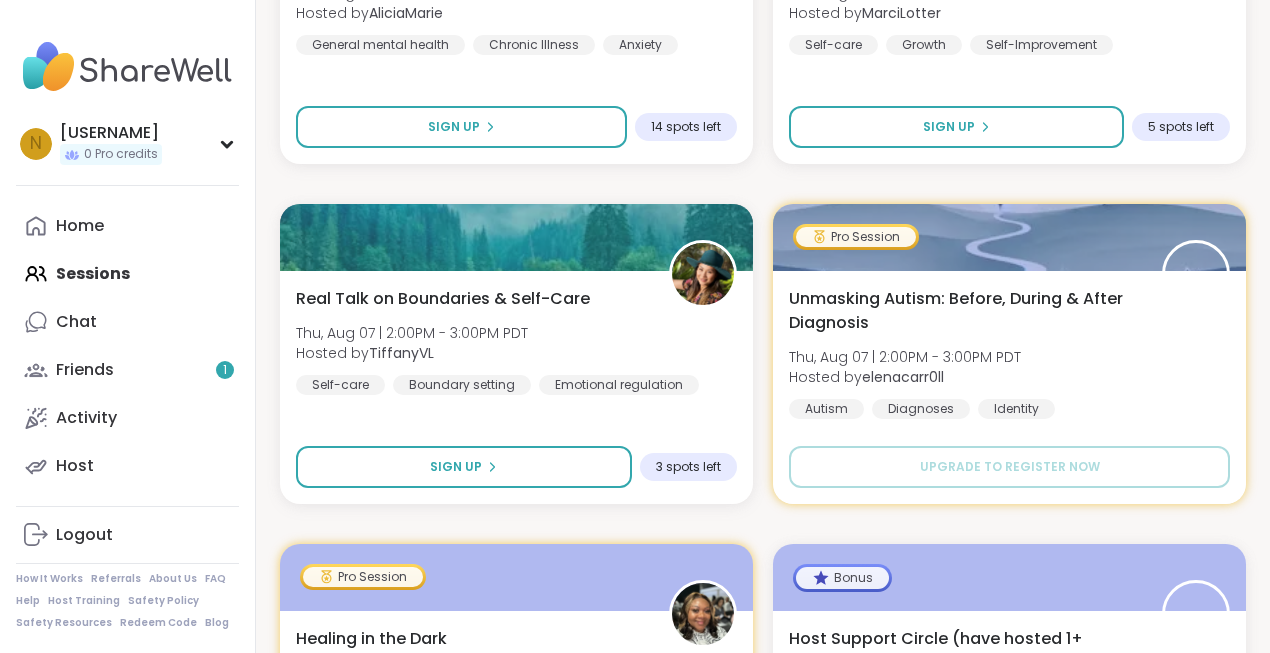 scroll, scrollTop: 17222, scrollLeft: 0, axis: vertical 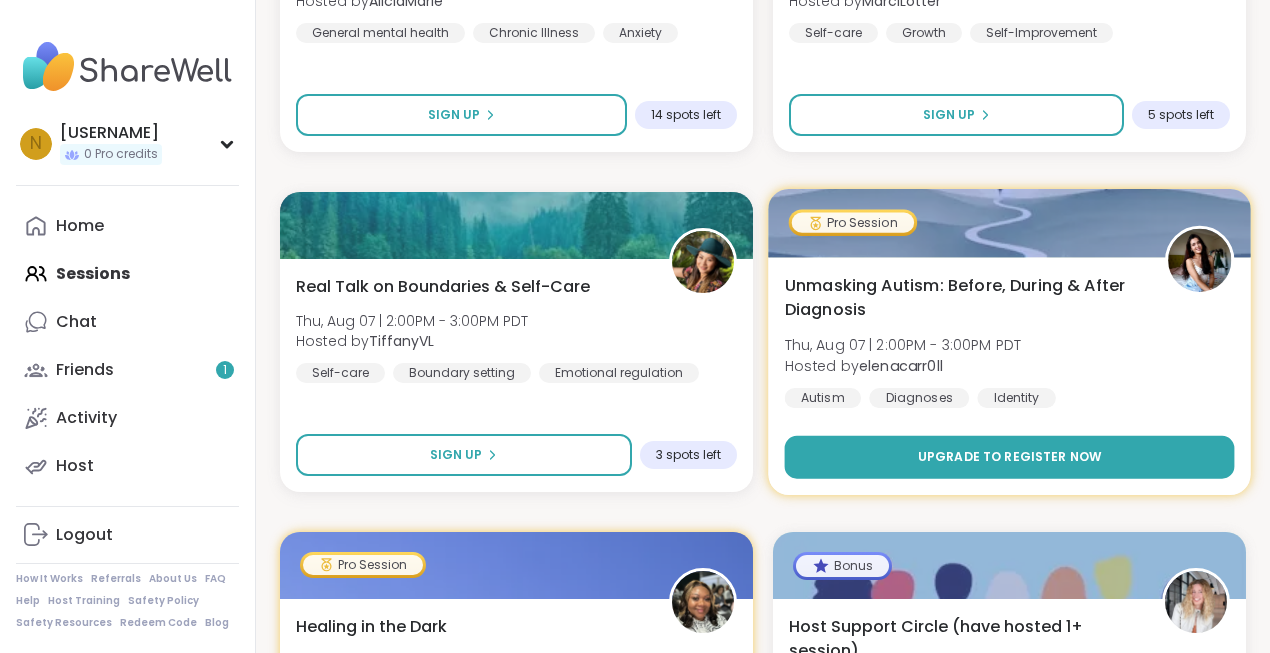 click on "Upgrade to register now" at bounding box center [1010, 457] 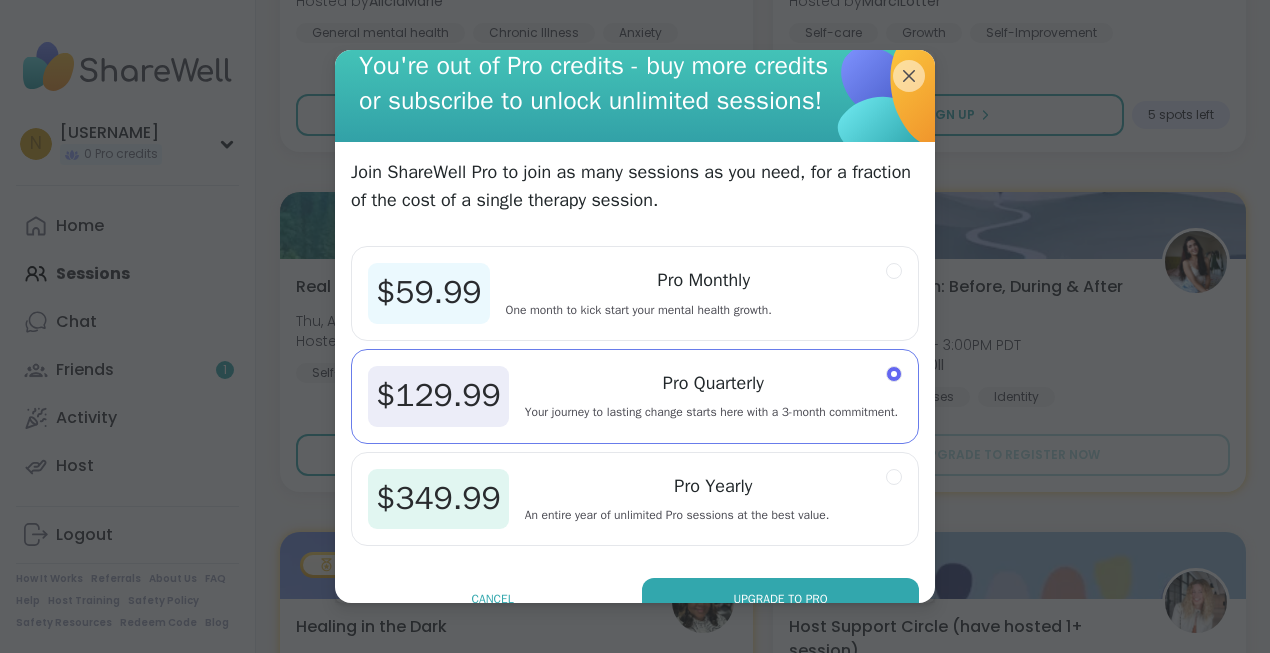 scroll, scrollTop: 0, scrollLeft: 0, axis: both 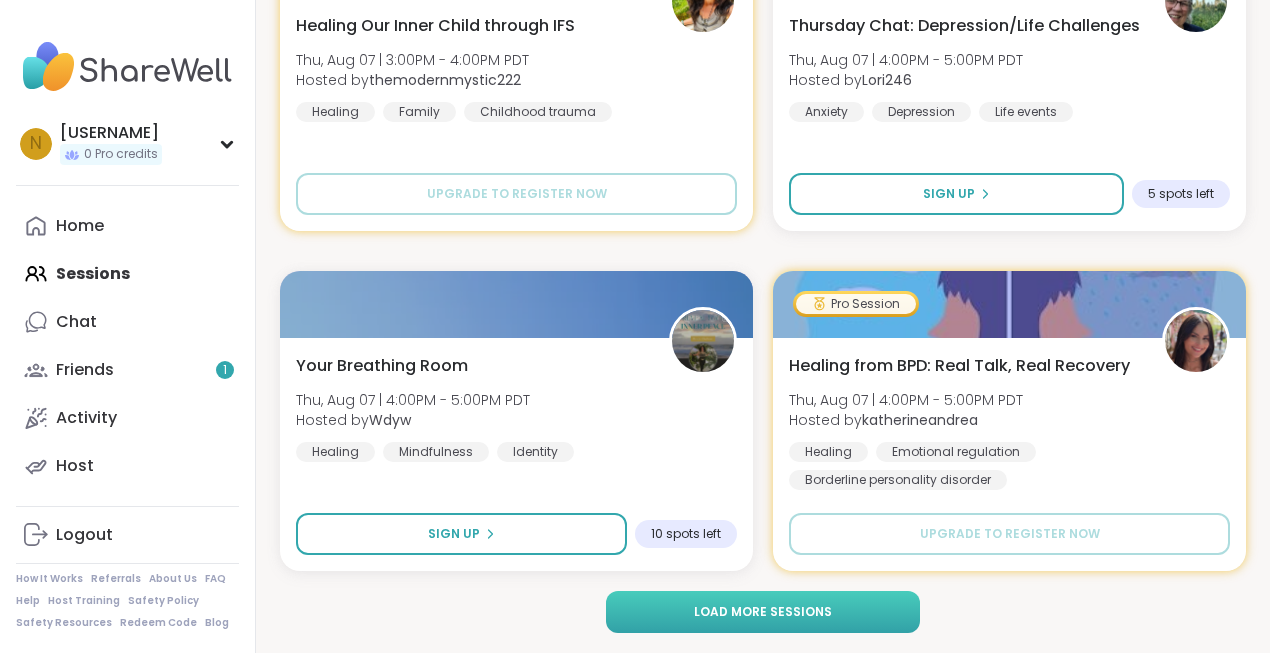 click on "Load more sessions" at bounding box center (763, 612) 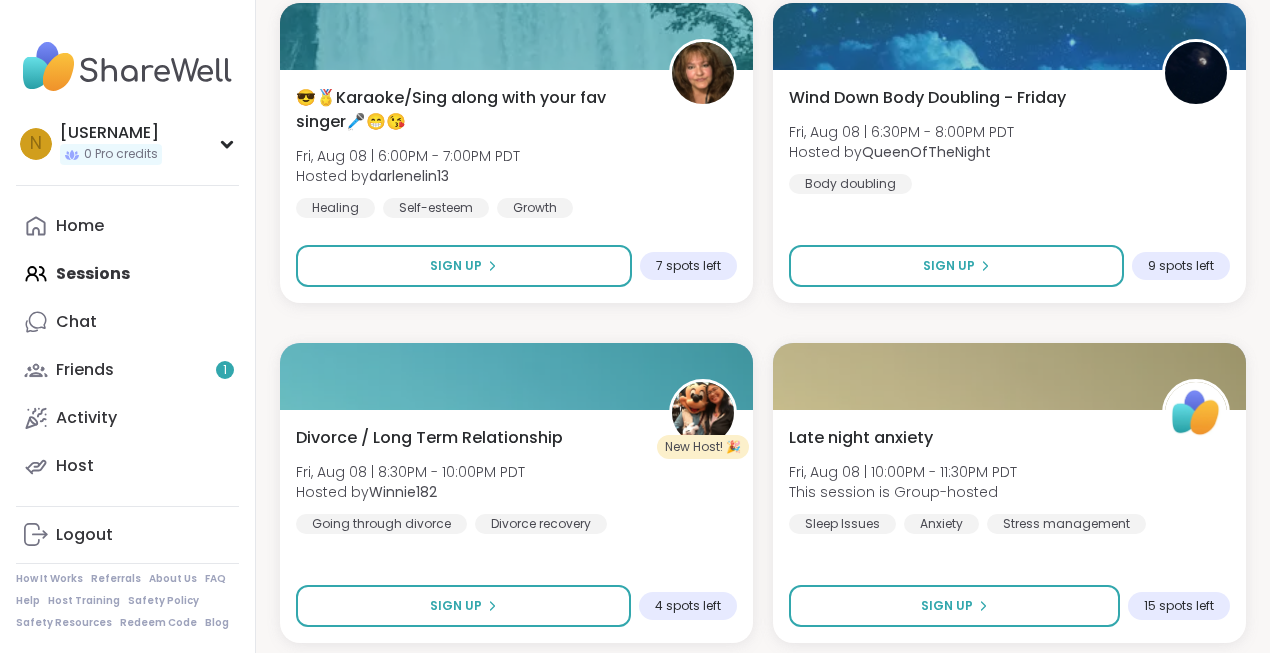 scroll, scrollTop: 24283, scrollLeft: 0, axis: vertical 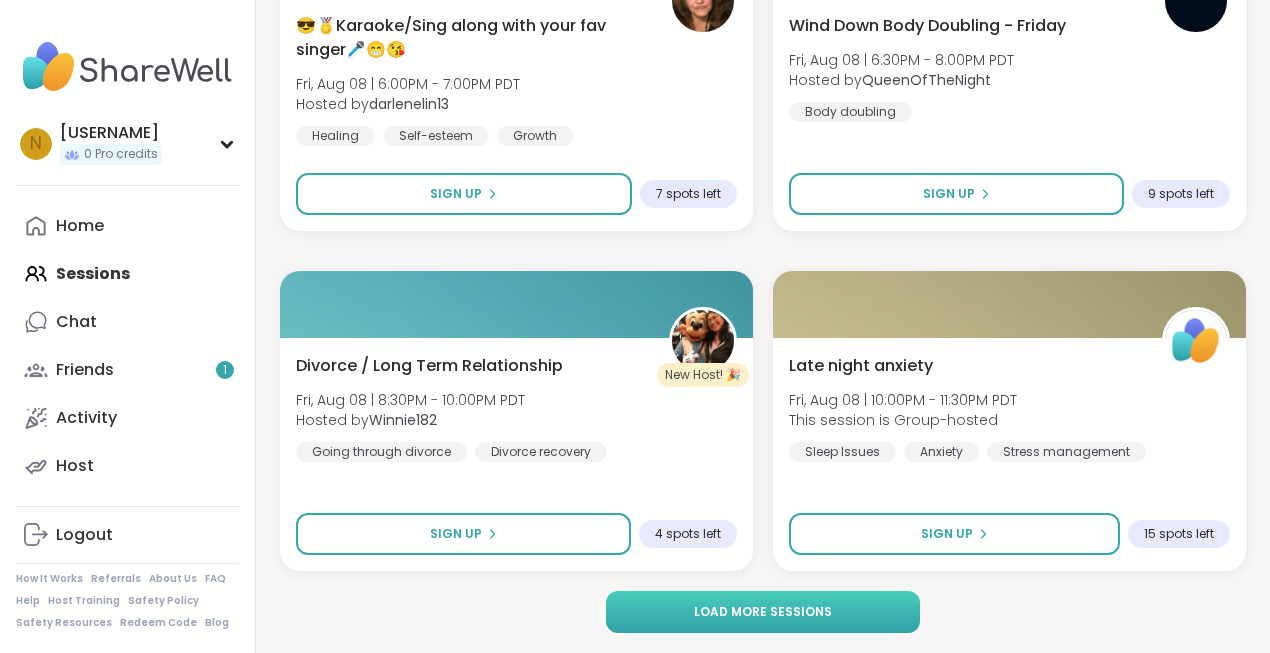 click on "Load more sessions" at bounding box center [763, 612] 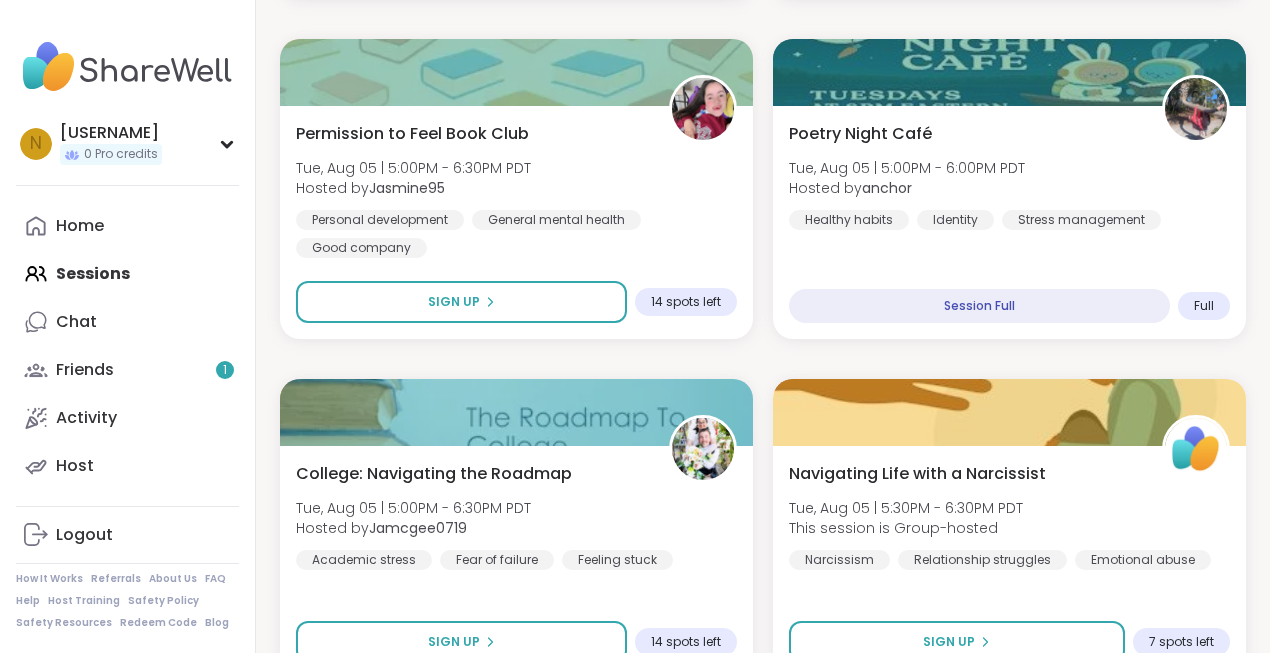 scroll, scrollTop: 6252, scrollLeft: 0, axis: vertical 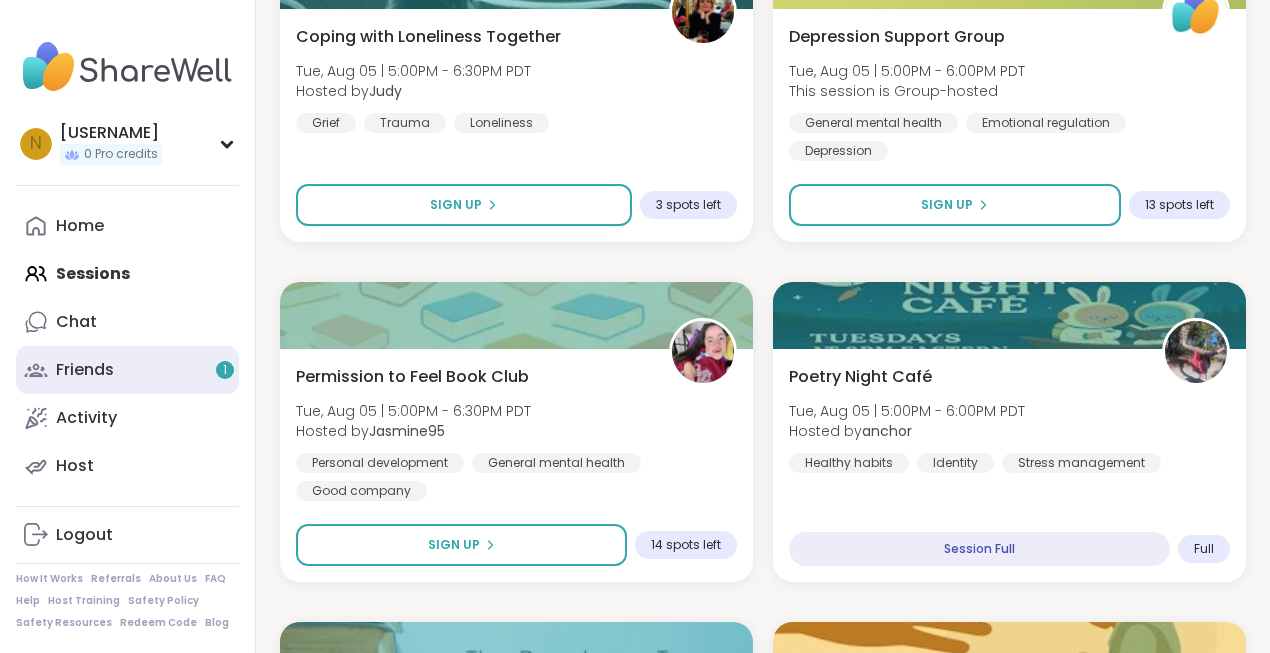 click on "Friends 1" at bounding box center (85, 370) 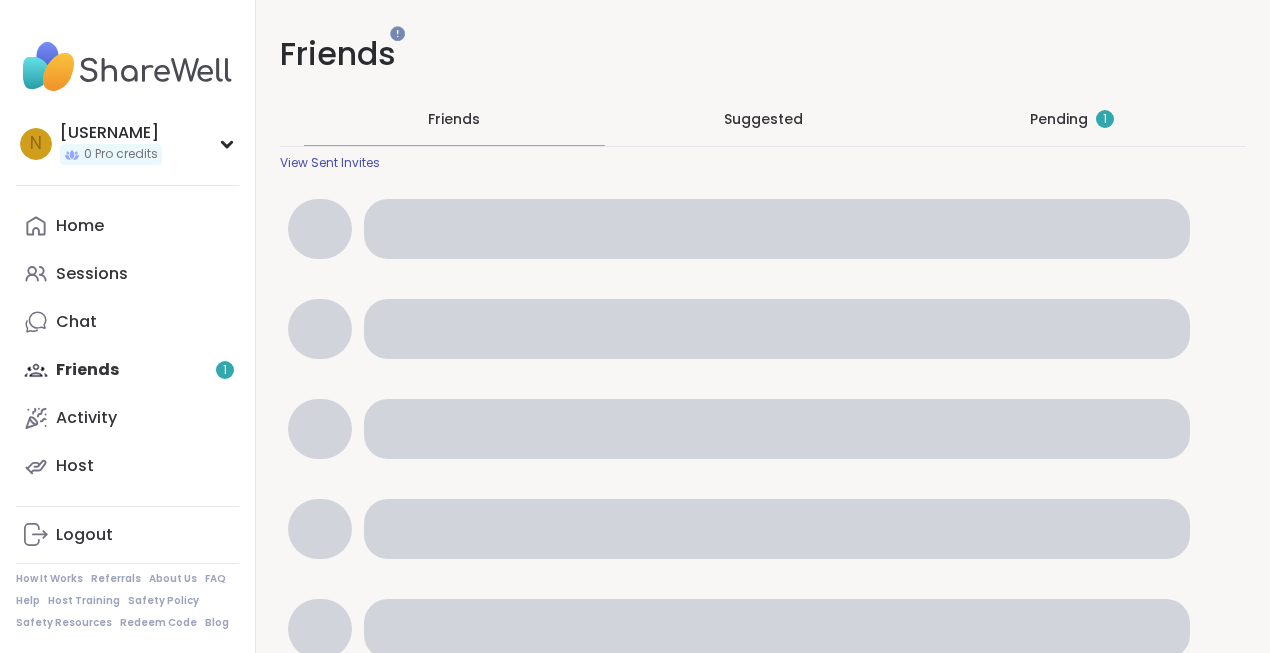scroll, scrollTop: 0, scrollLeft: 0, axis: both 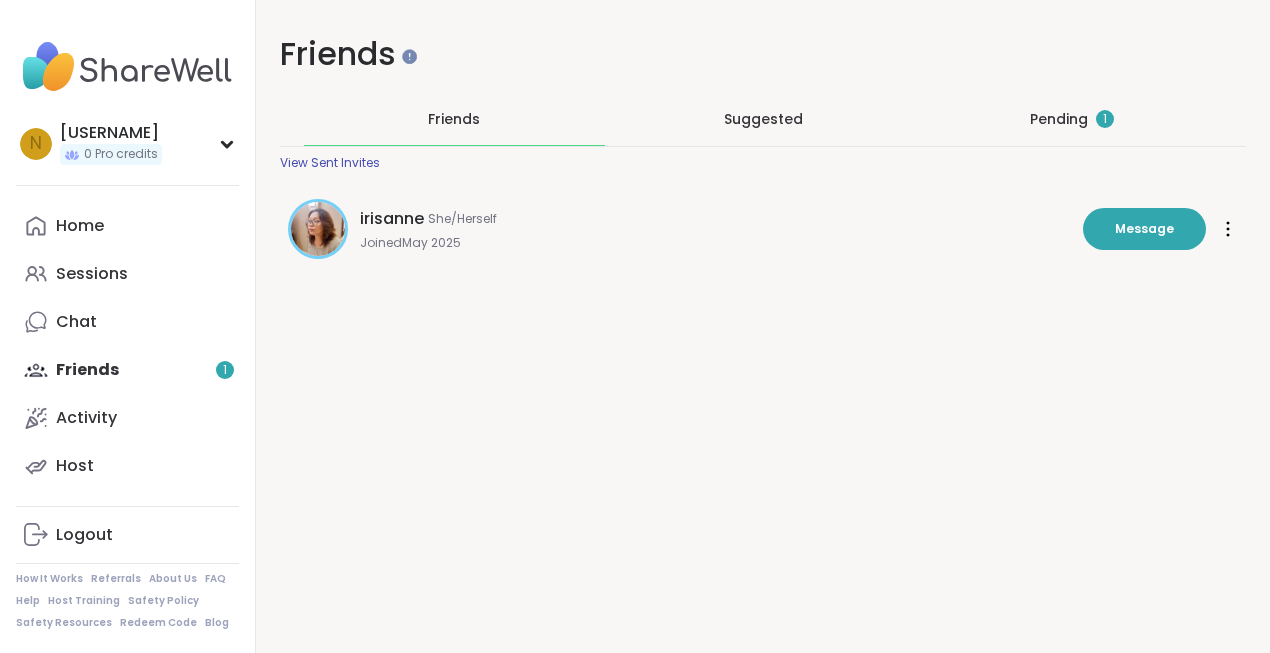 click on "[USERNAME] She/Herself Joined [DATE]" at bounding box center (715, 229) 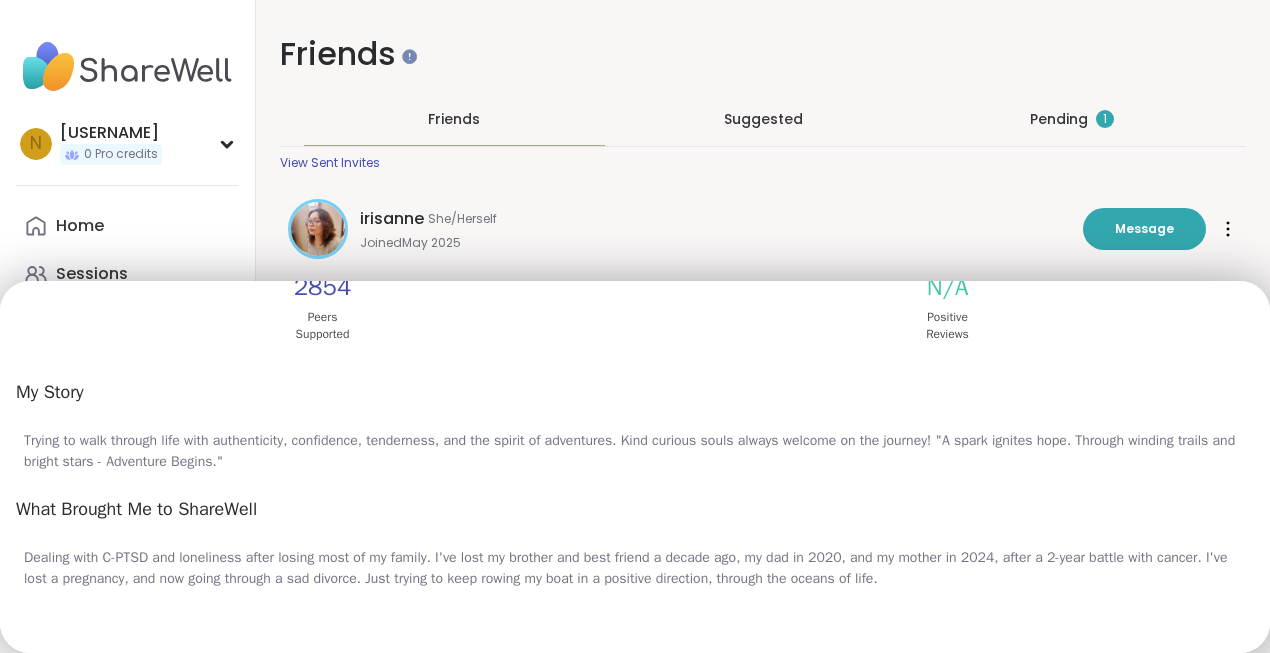 scroll, scrollTop: 0, scrollLeft: 0, axis: both 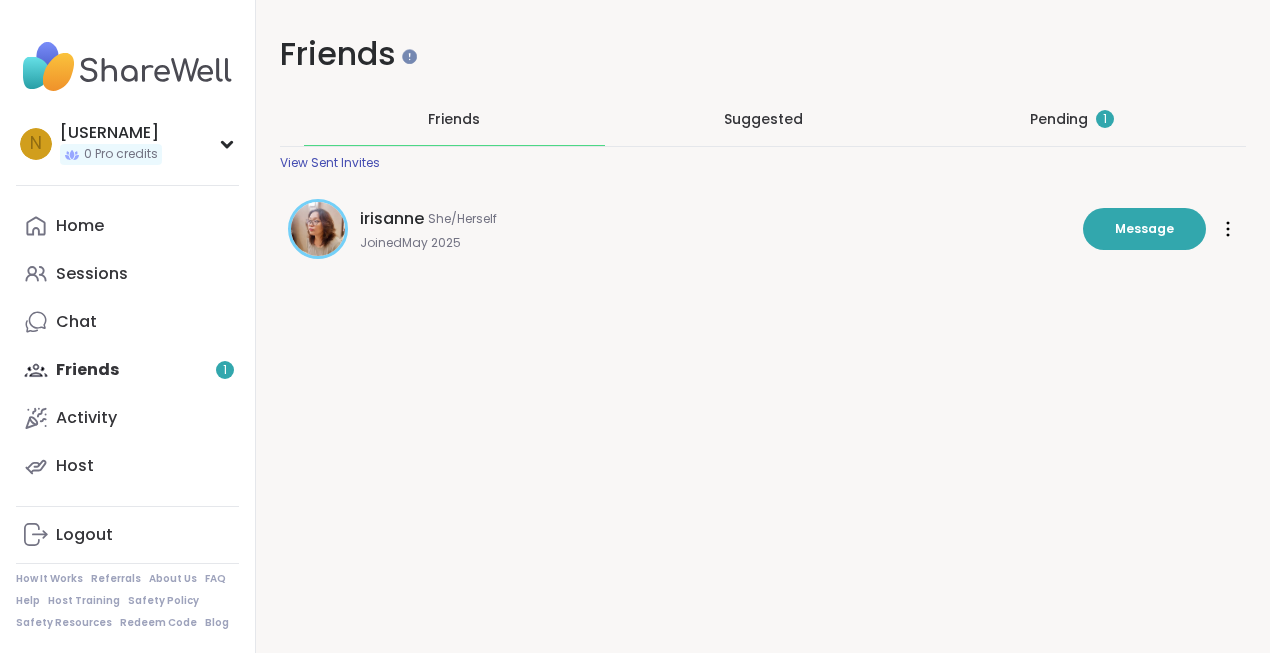click on "Joined [DATE]" at bounding box center (715, 243) 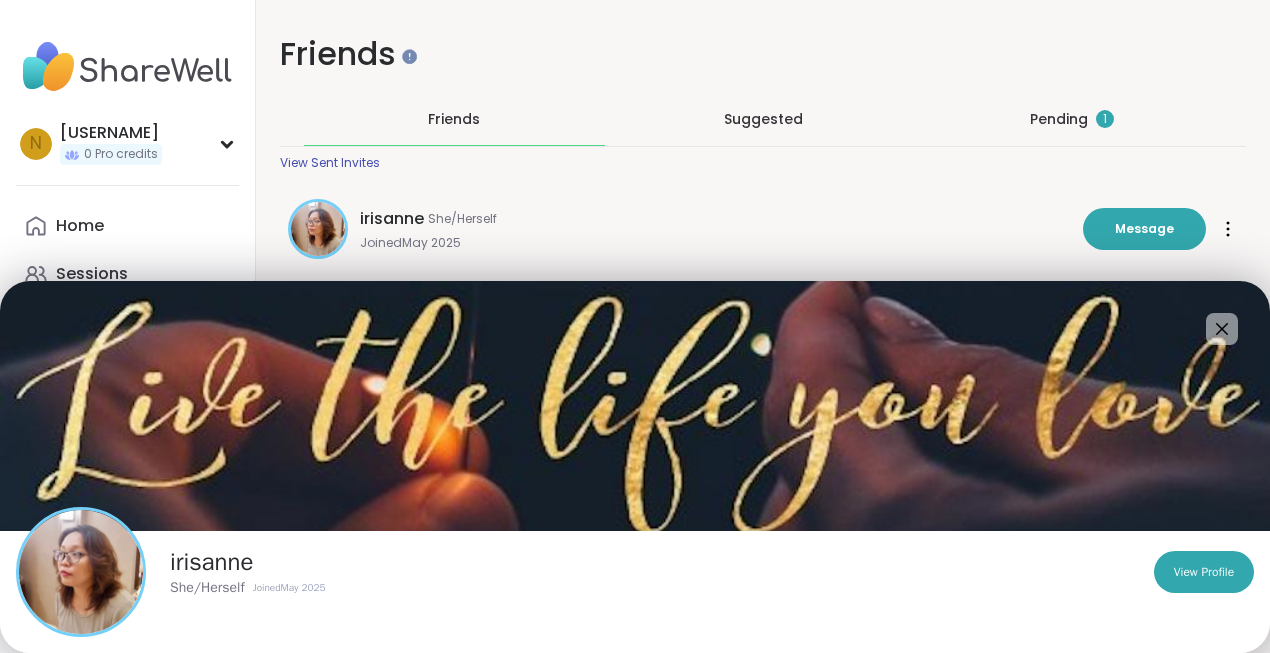 click on "Joined [DATE]" at bounding box center (715, 243) 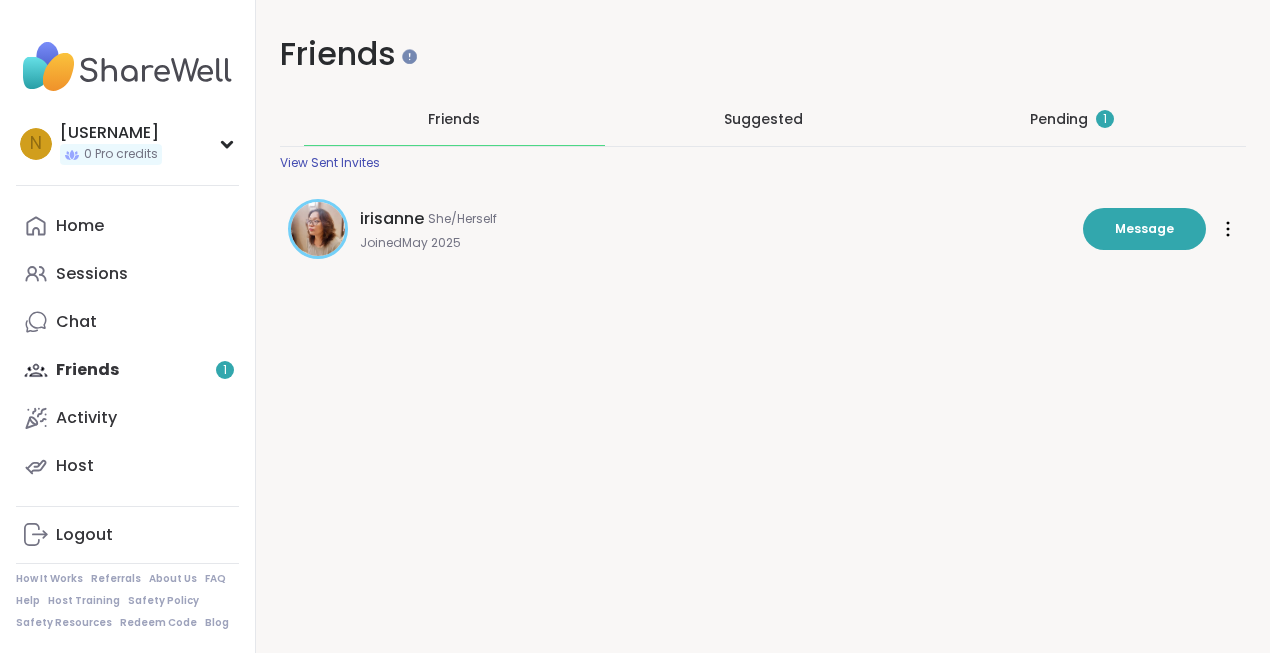 click on "Suggested" at bounding box center (763, 119) 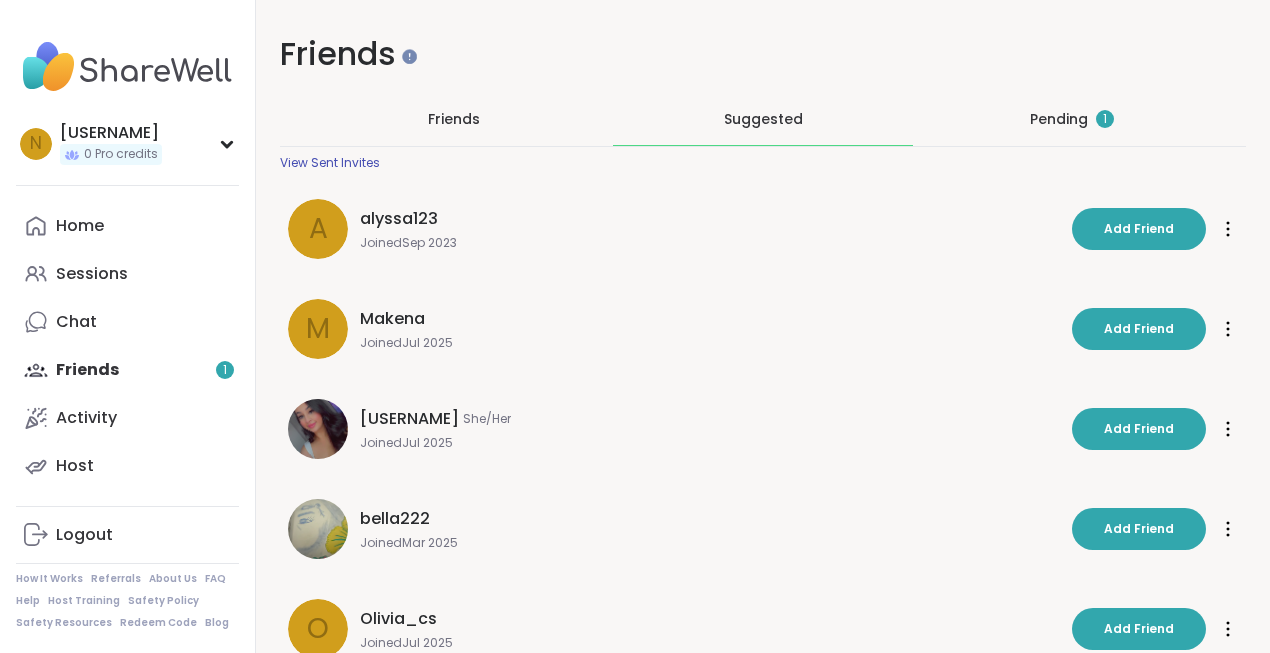 click on "Pending   1" at bounding box center [1072, 119] 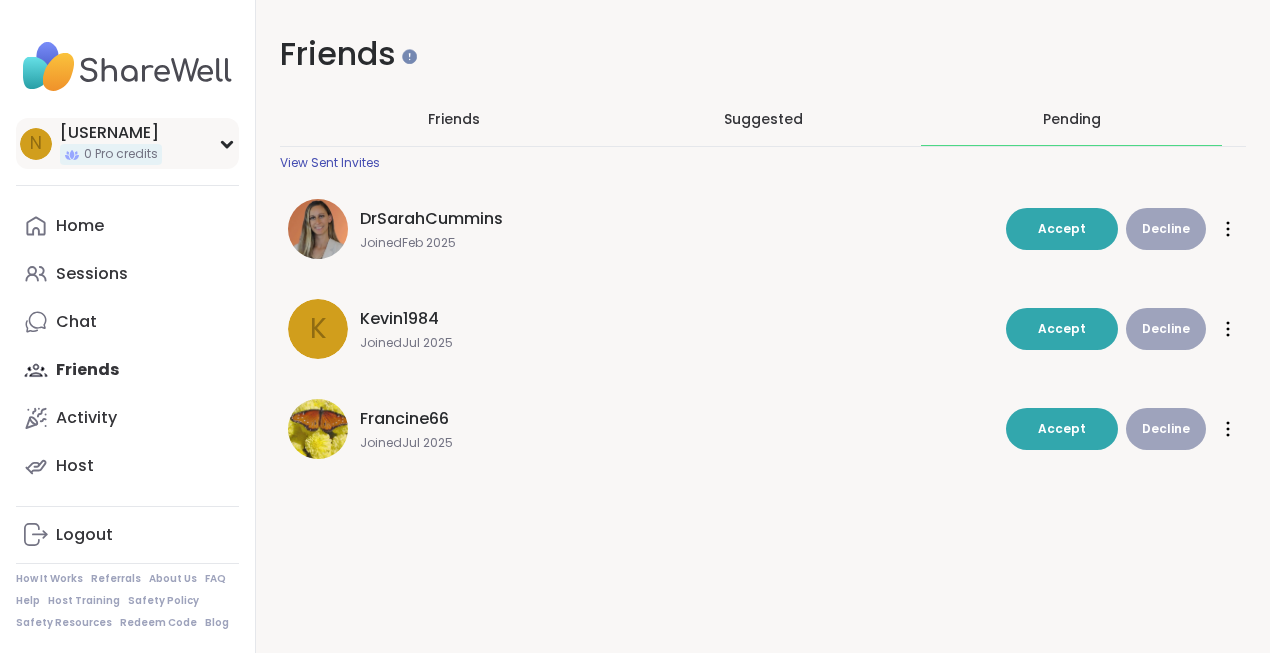 click on "0 Pro credits" at bounding box center [121, 154] 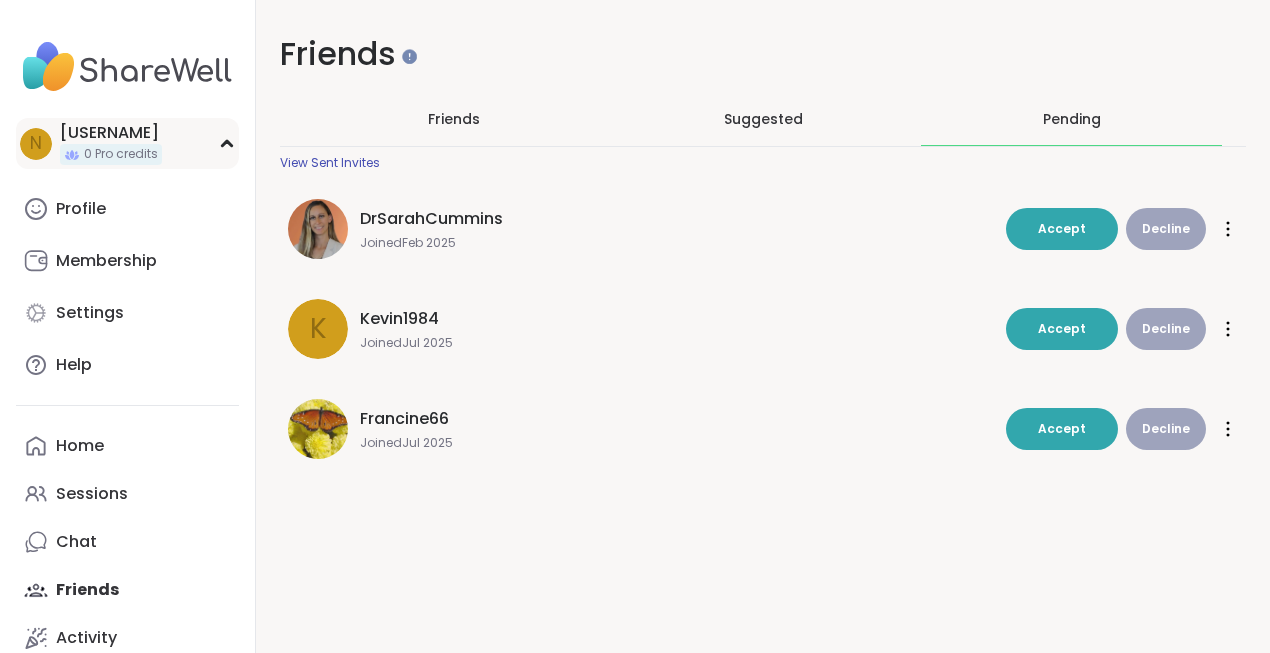 click on "0 Pro credits" at bounding box center [121, 154] 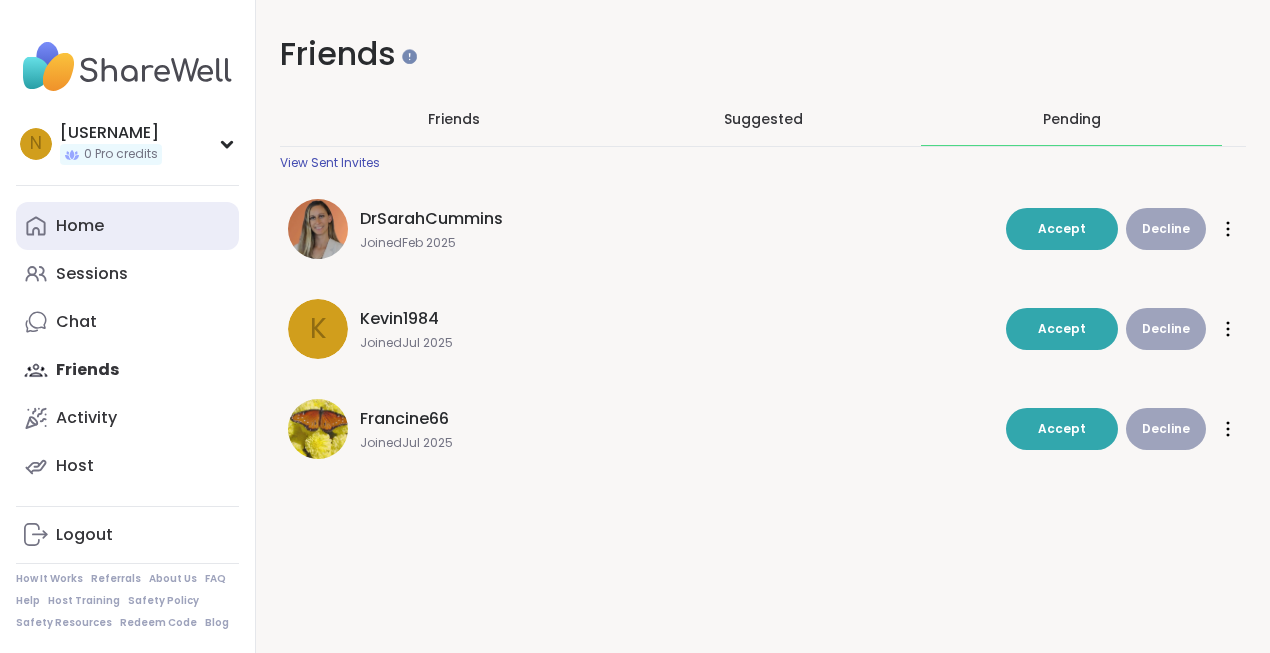 click on "Home" at bounding box center [80, 226] 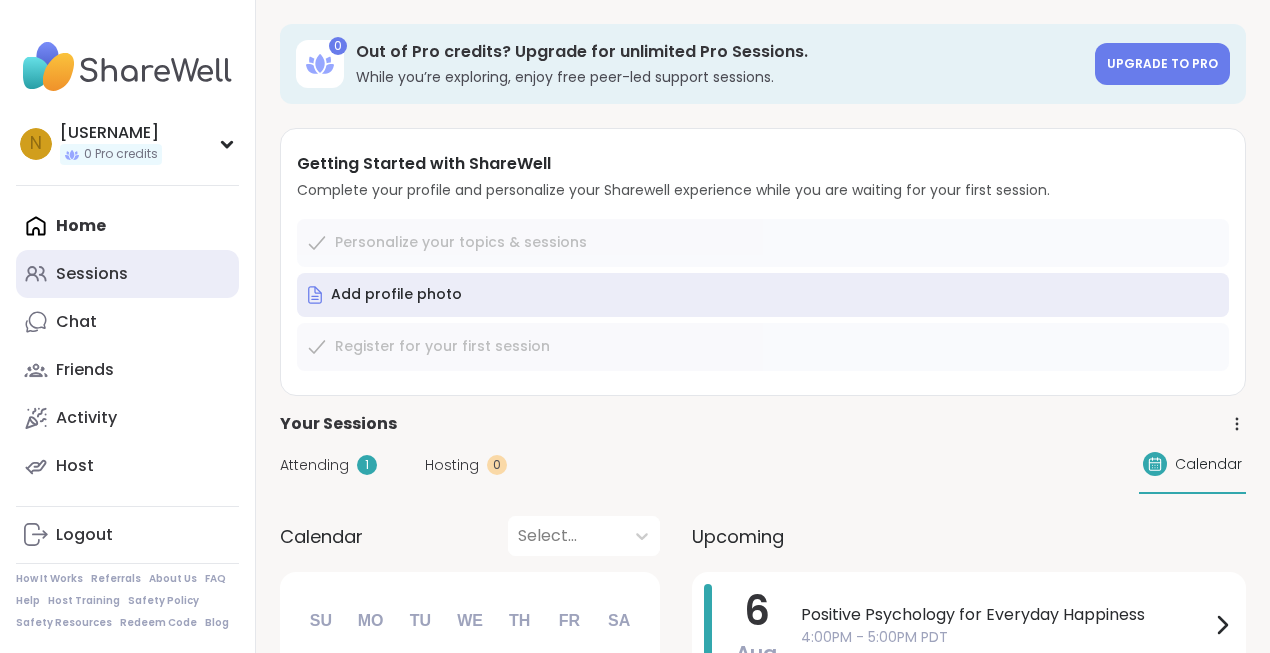 click on "Sessions" at bounding box center (92, 274) 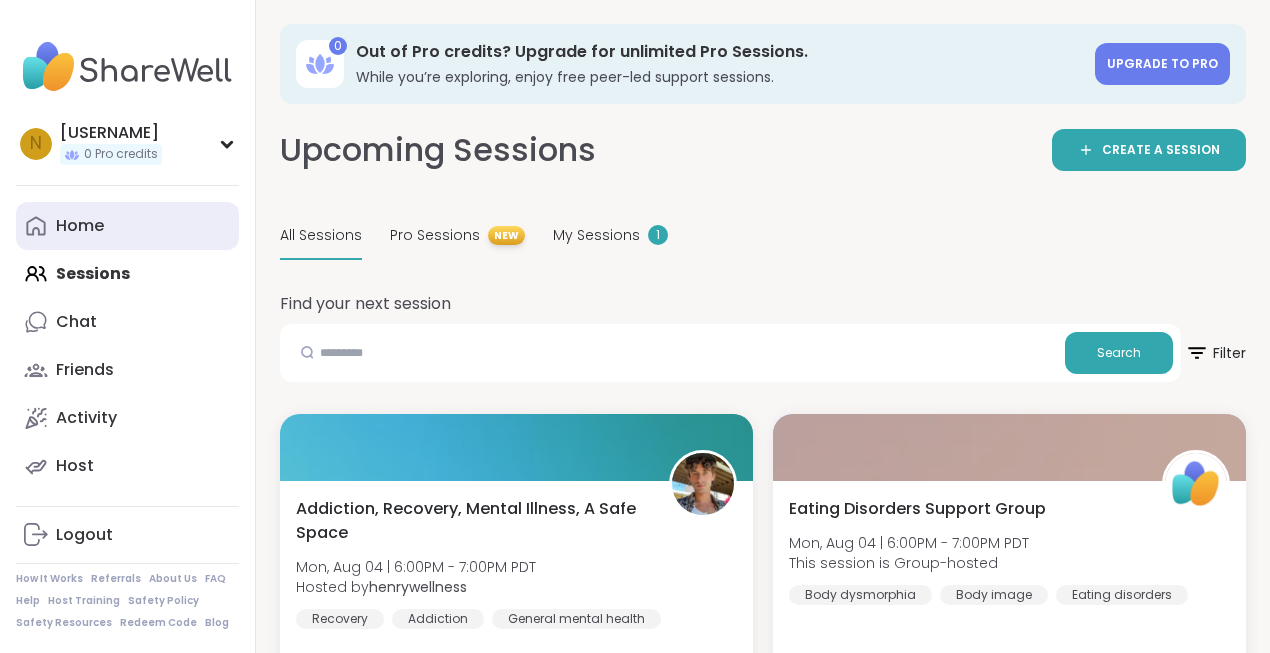 click on "Home" at bounding box center [80, 226] 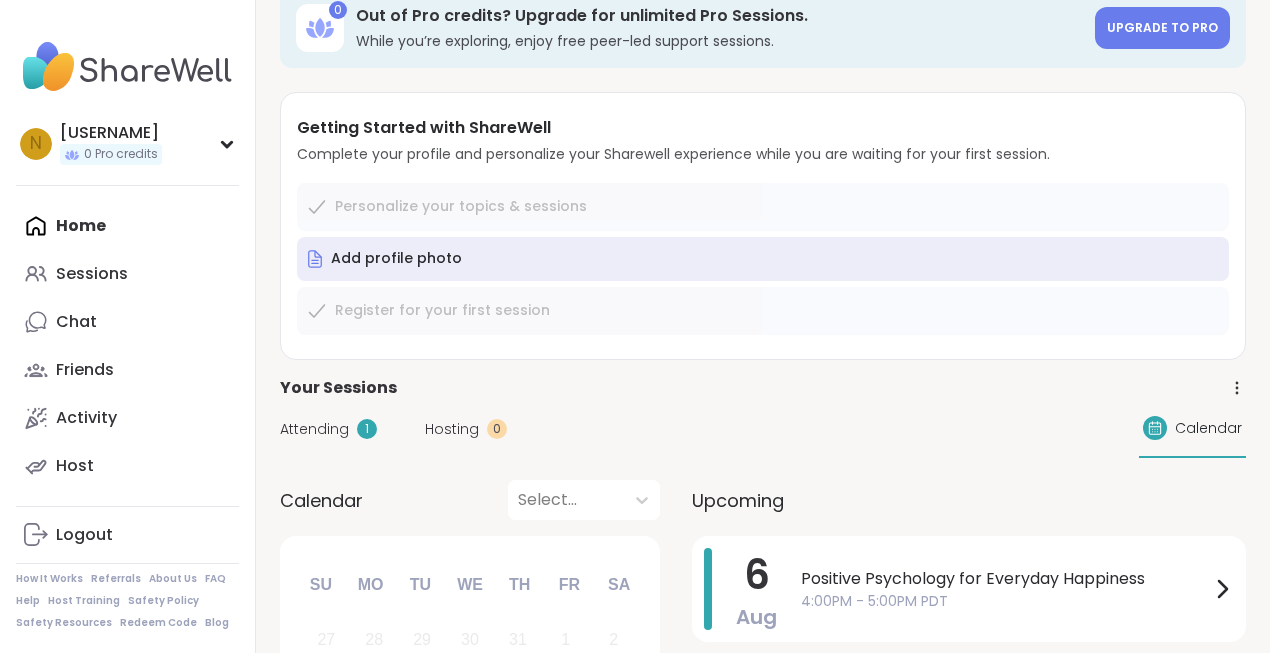 scroll, scrollTop: 35, scrollLeft: 0, axis: vertical 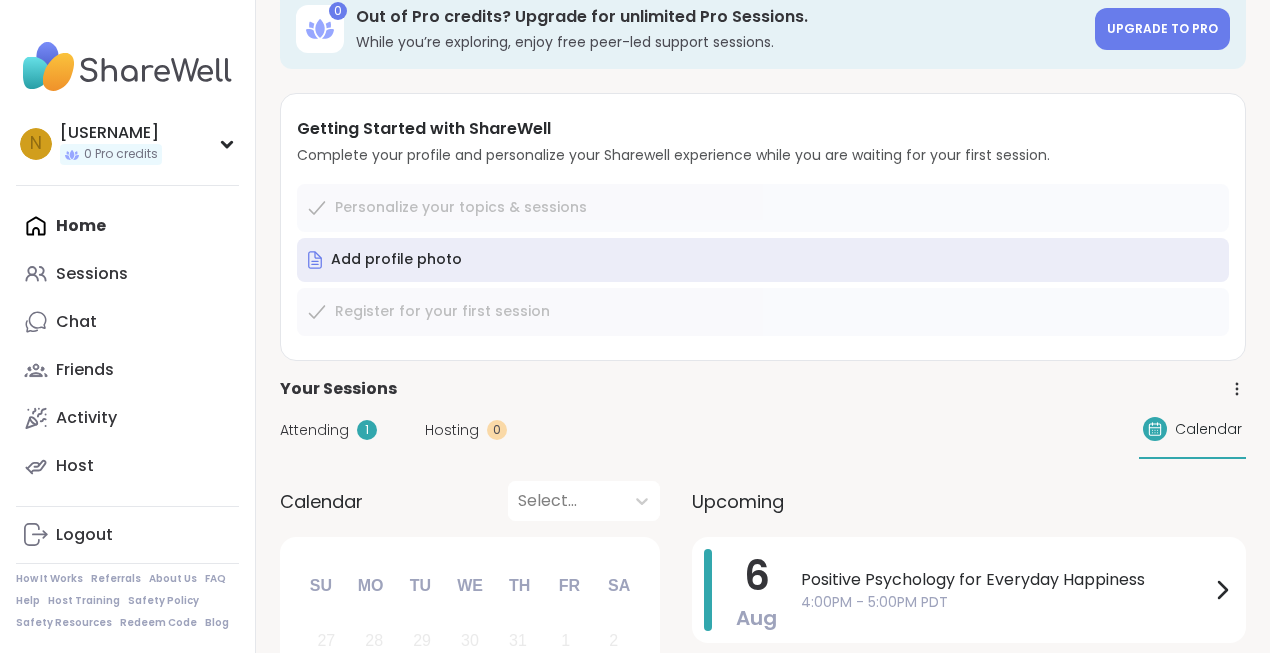 click on "Home Sessions Chat Friends Activity Host" at bounding box center [127, 346] 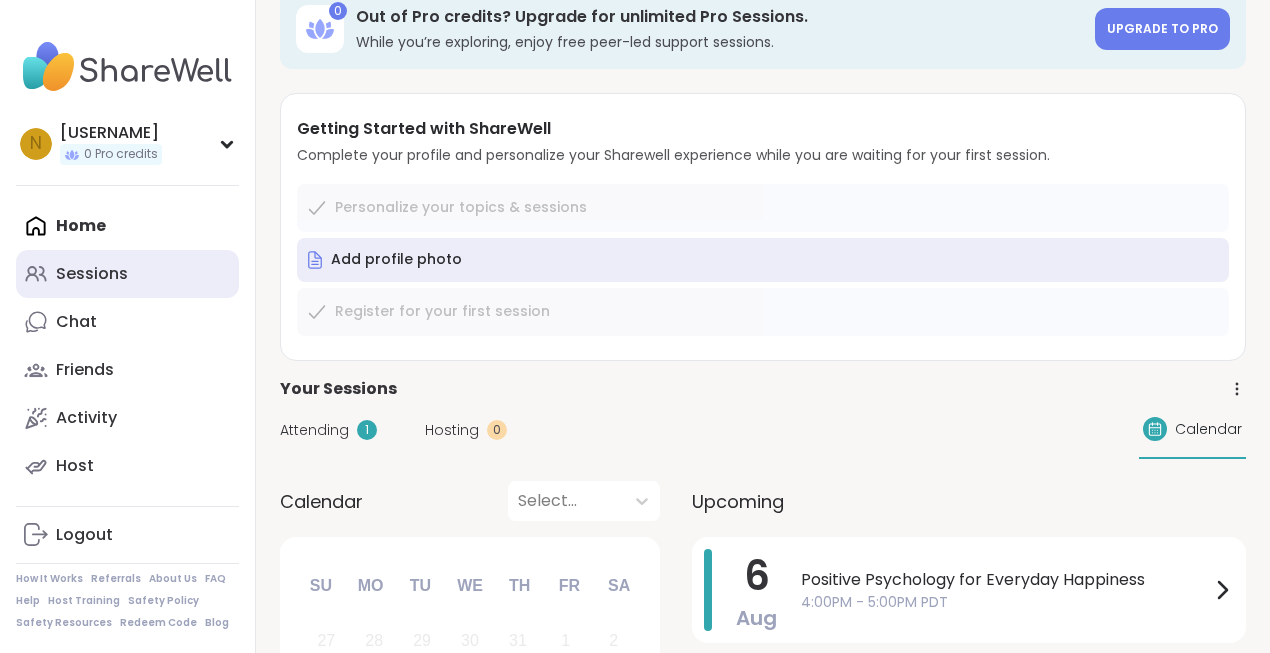 click on "Sessions" at bounding box center (92, 274) 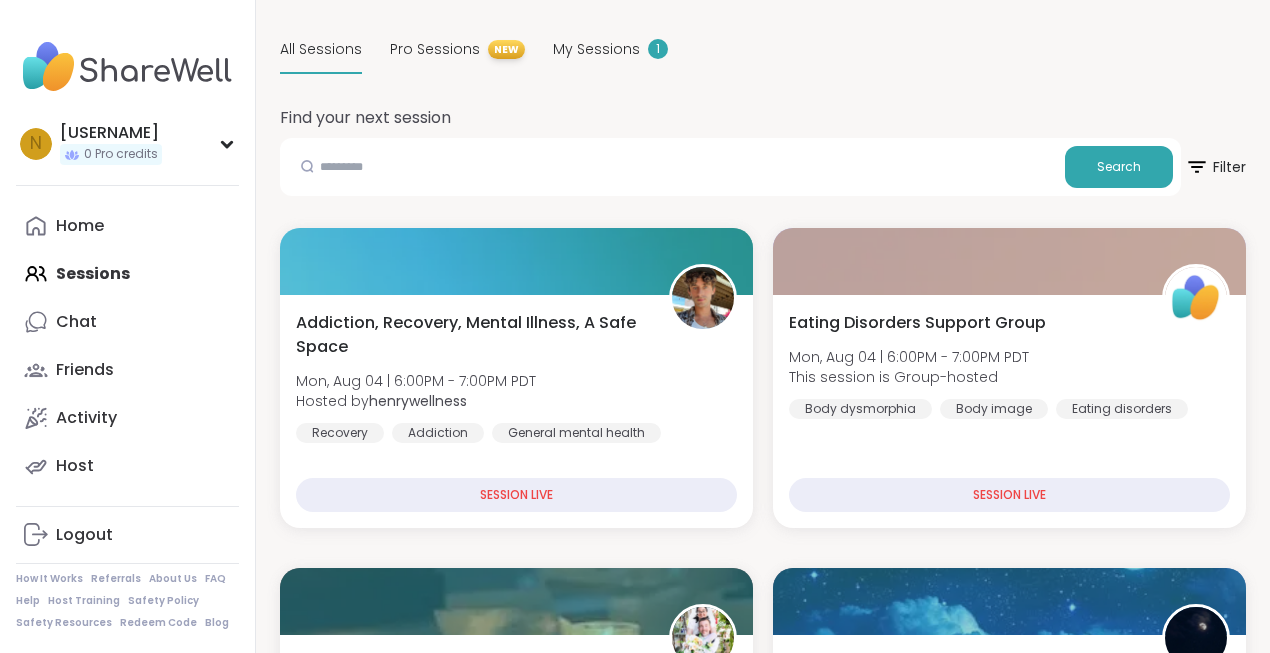 scroll, scrollTop: 0, scrollLeft: 0, axis: both 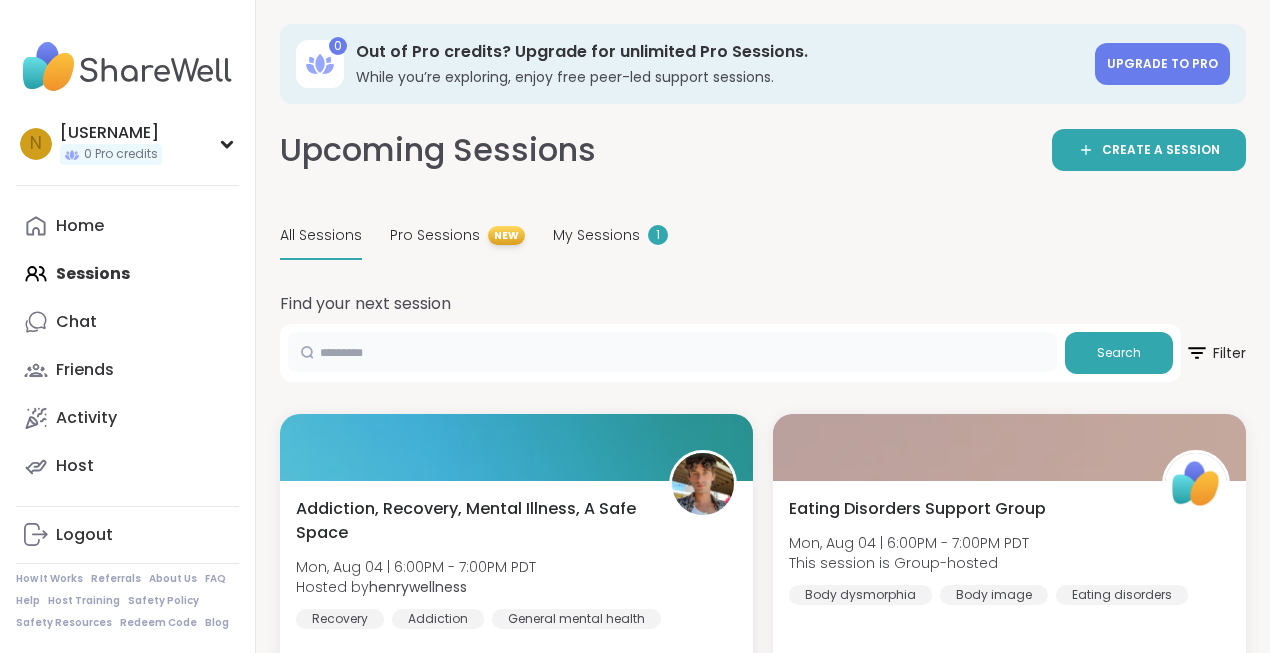 click at bounding box center (672, 352) 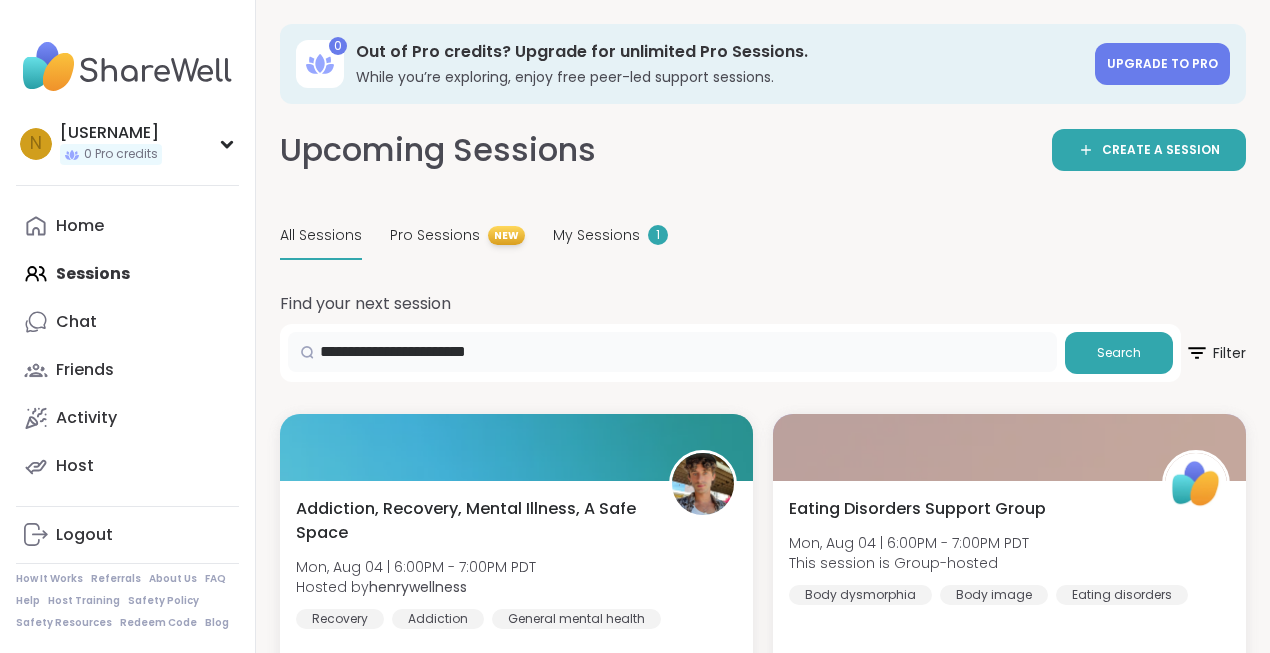 type on "**********" 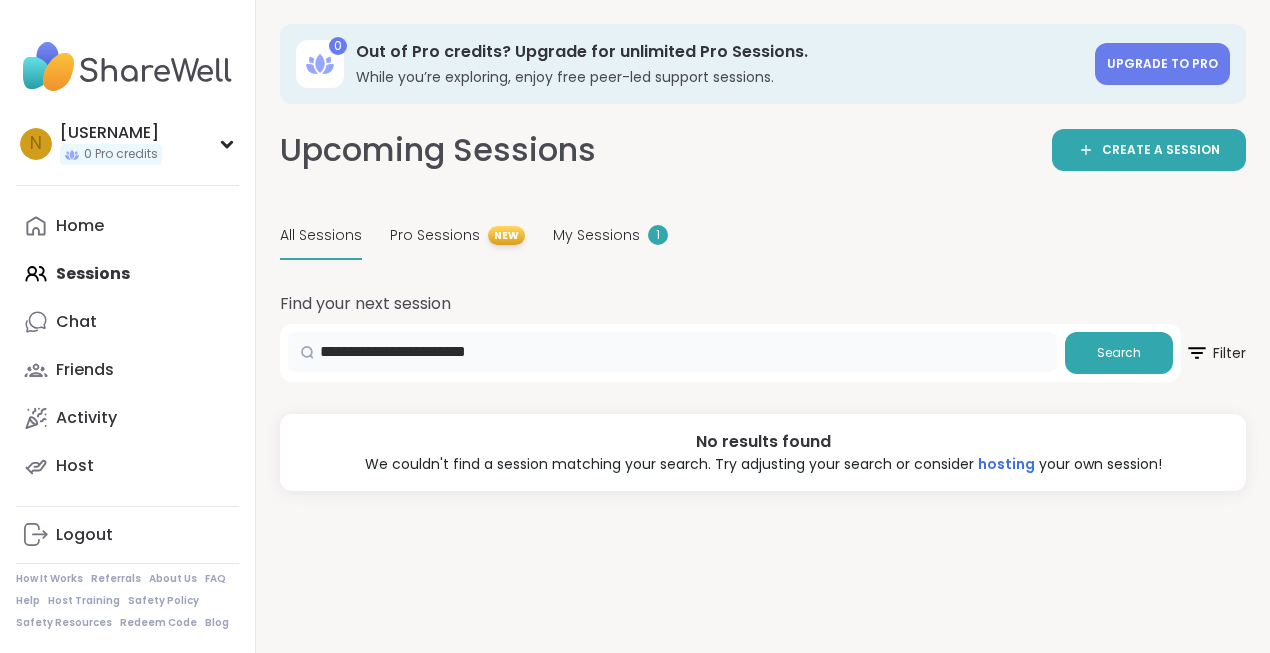 drag, startPoint x: 549, startPoint y: 352, endPoint x: 266, endPoint y: 349, distance: 283.0159 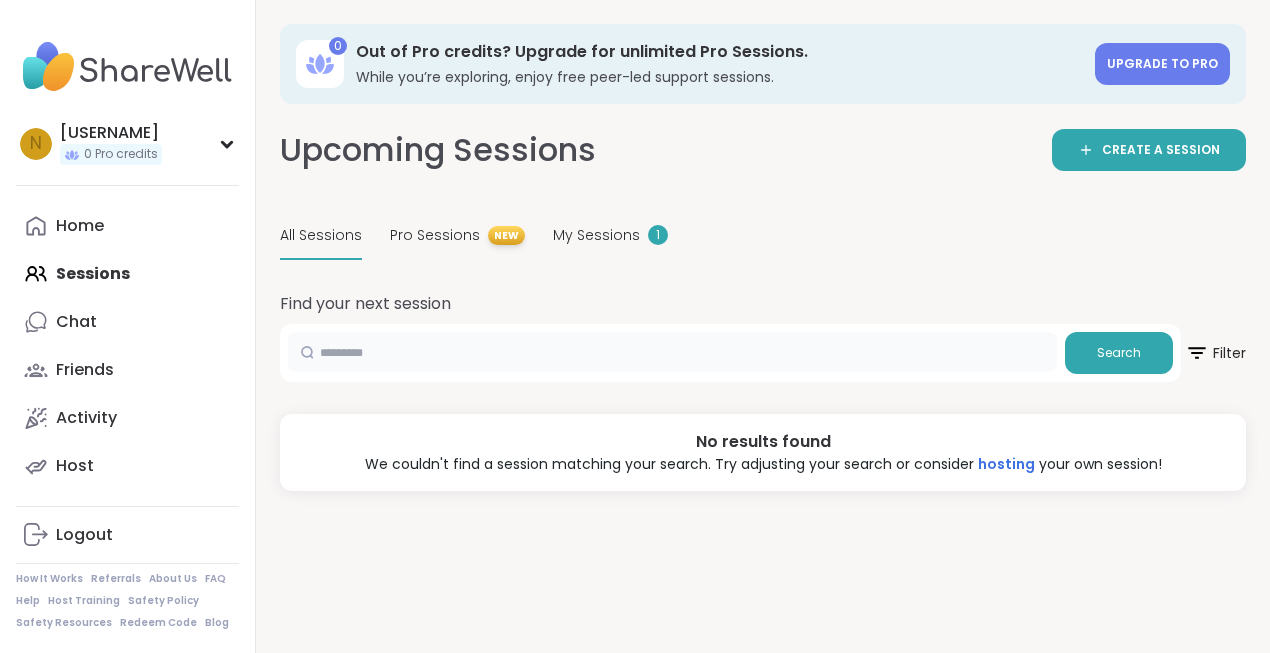 type 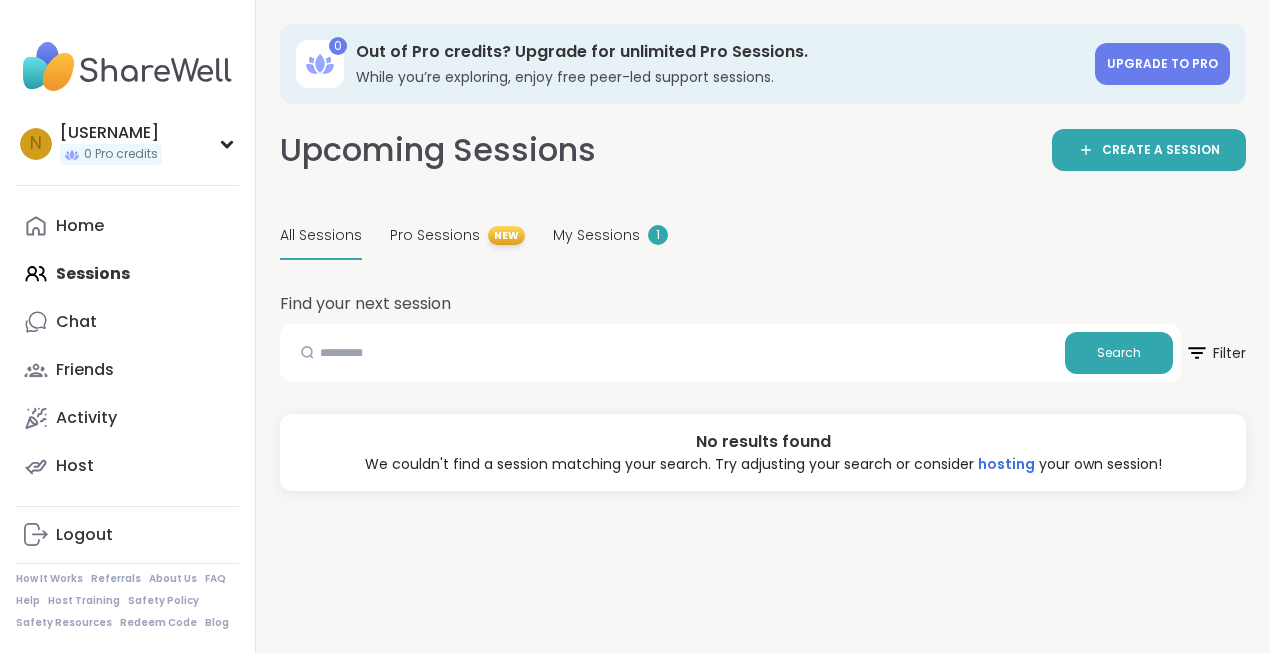 click on "All Sessions Pro Sessions NEW My Sessions 1" at bounding box center [763, 236] 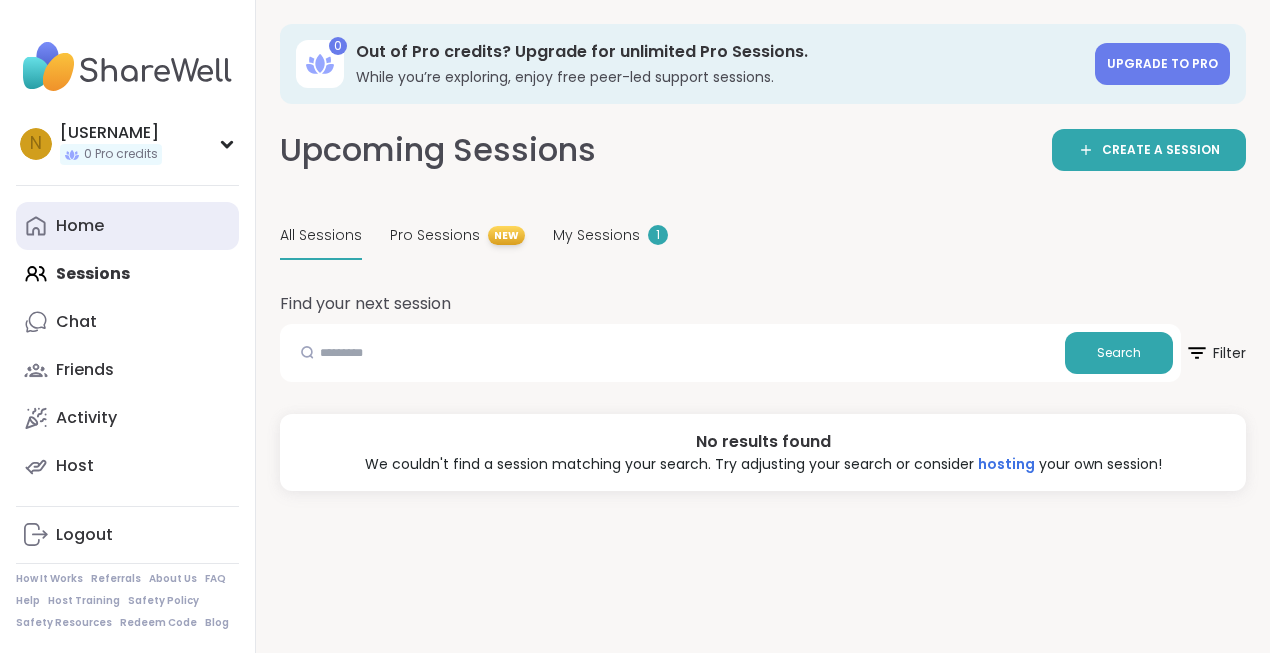 click on "Home" at bounding box center [80, 226] 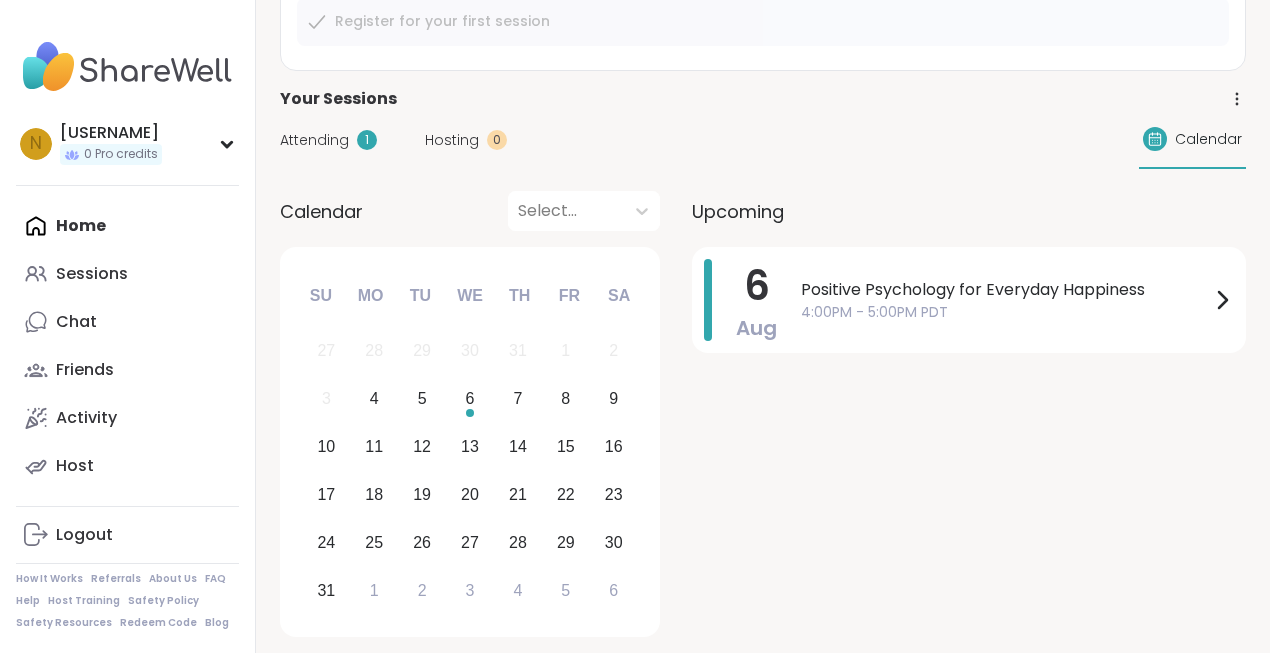 scroll, scrollTop: 323, scrollLeft: 0, axis: vertical 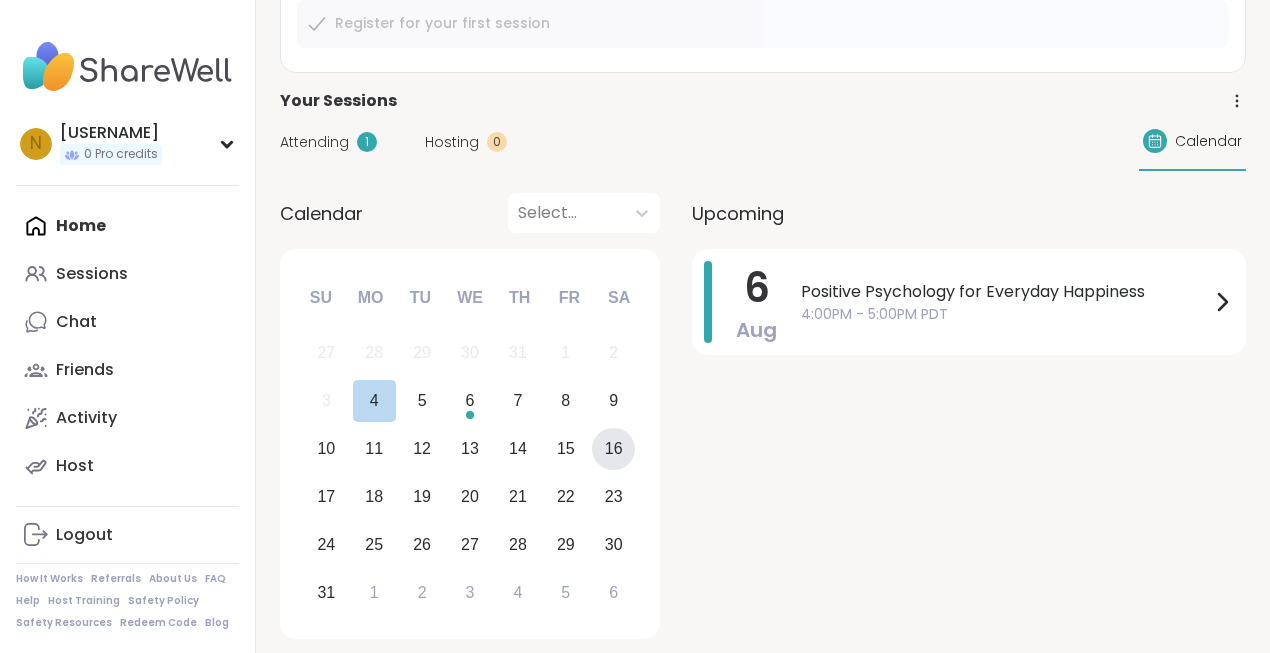 click on "16" at bounding box center [614, 448] 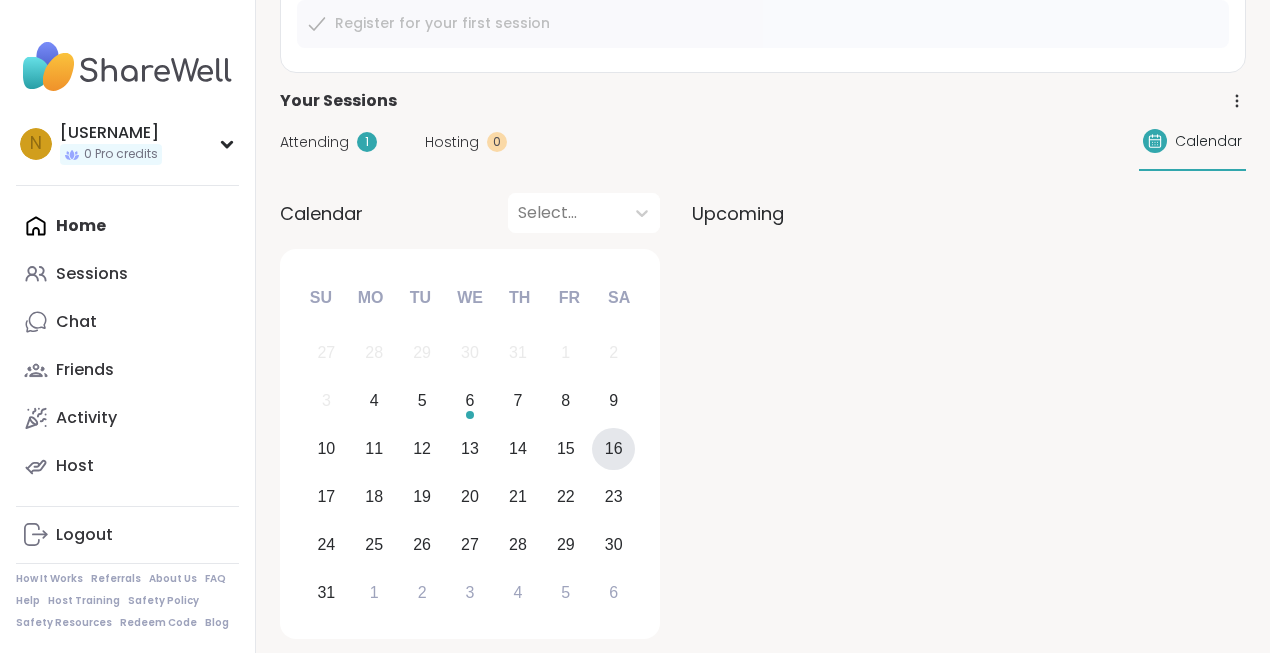click on "16" at bounding box center [614, 448] 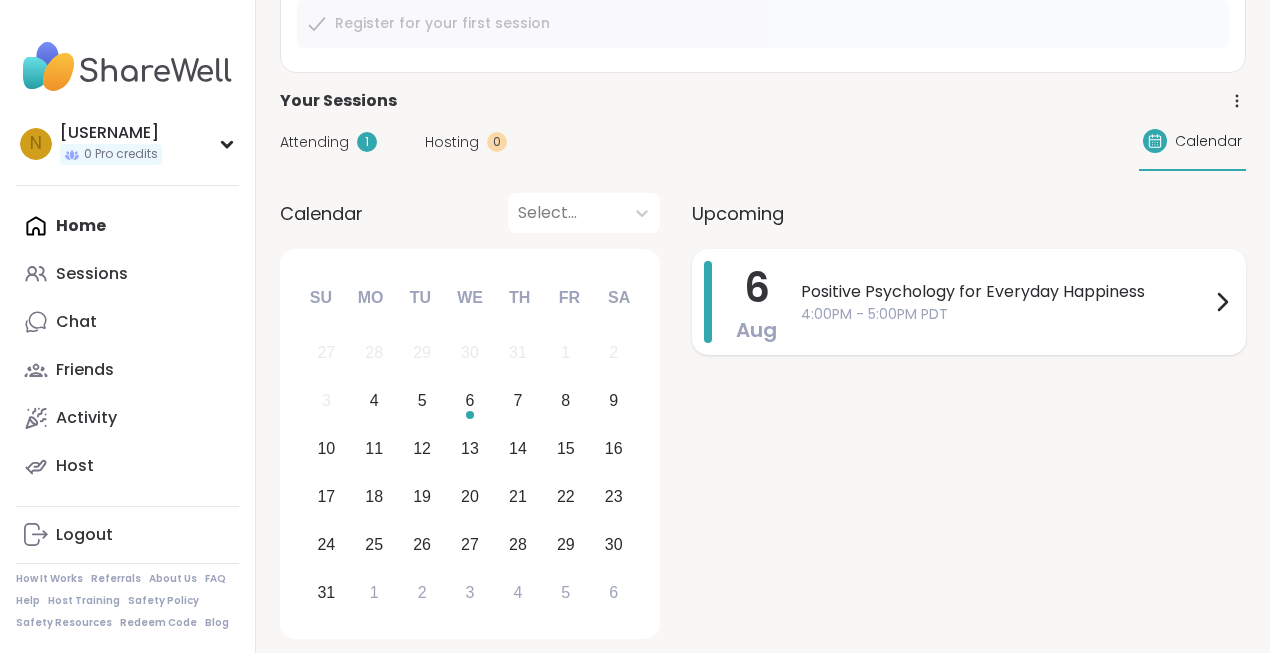 click on "4:00PM - 5:00PM PDT" at bounding box center [1005, 314] 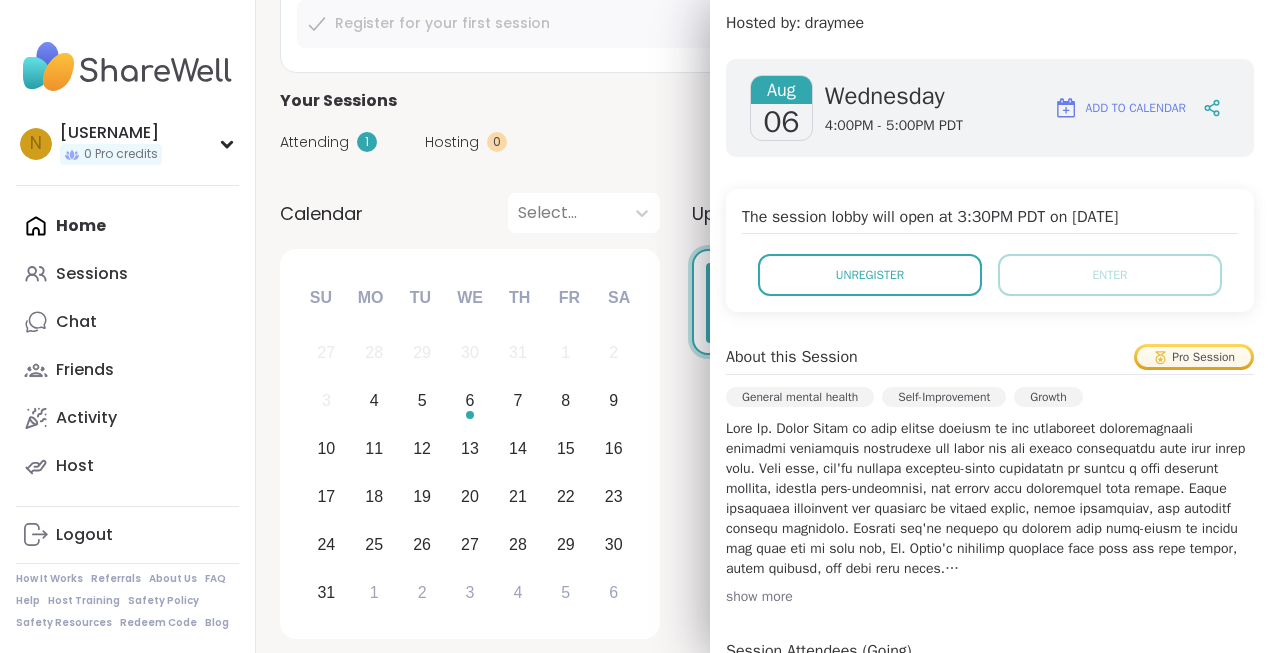 scroll, scrollTop: 0, scrollLeft: 0, axis: both 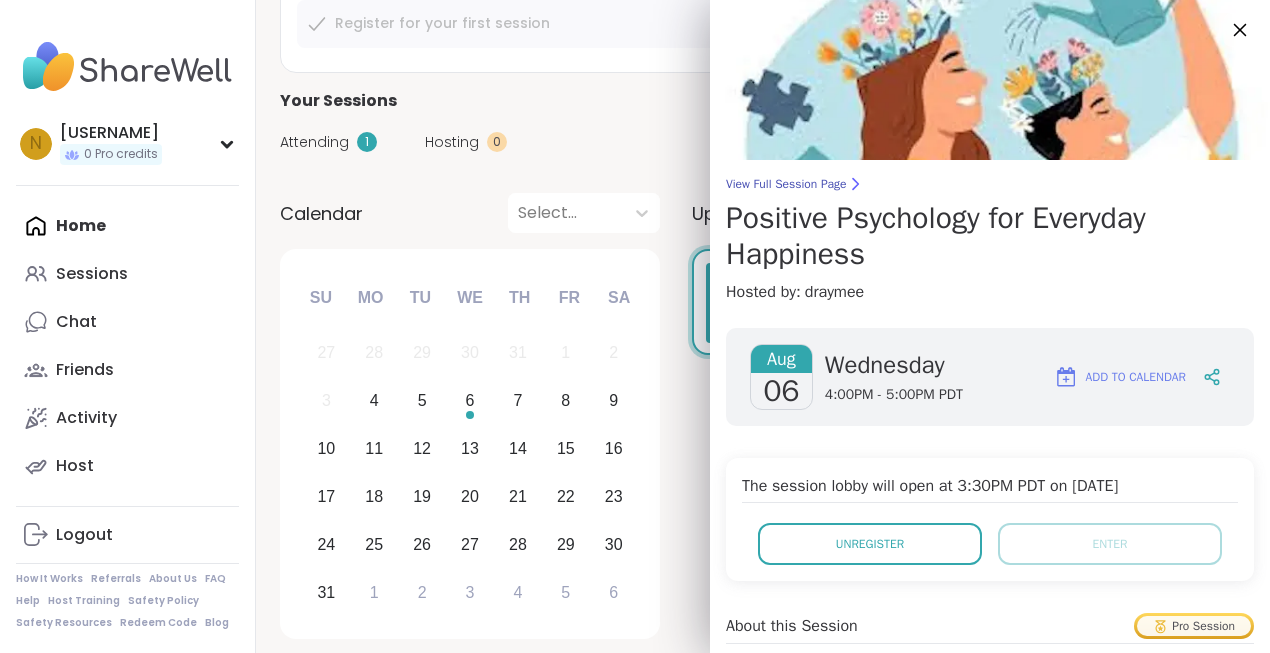 click 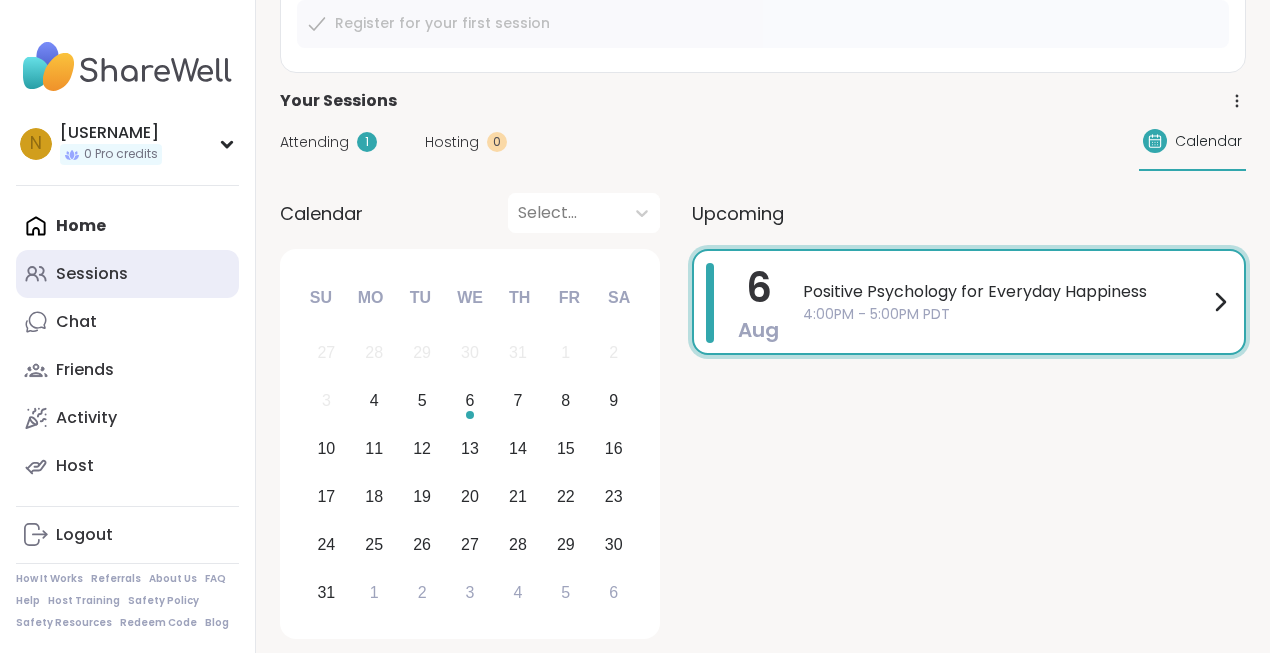 click on "Sessions" at bounding box center (92, 274) 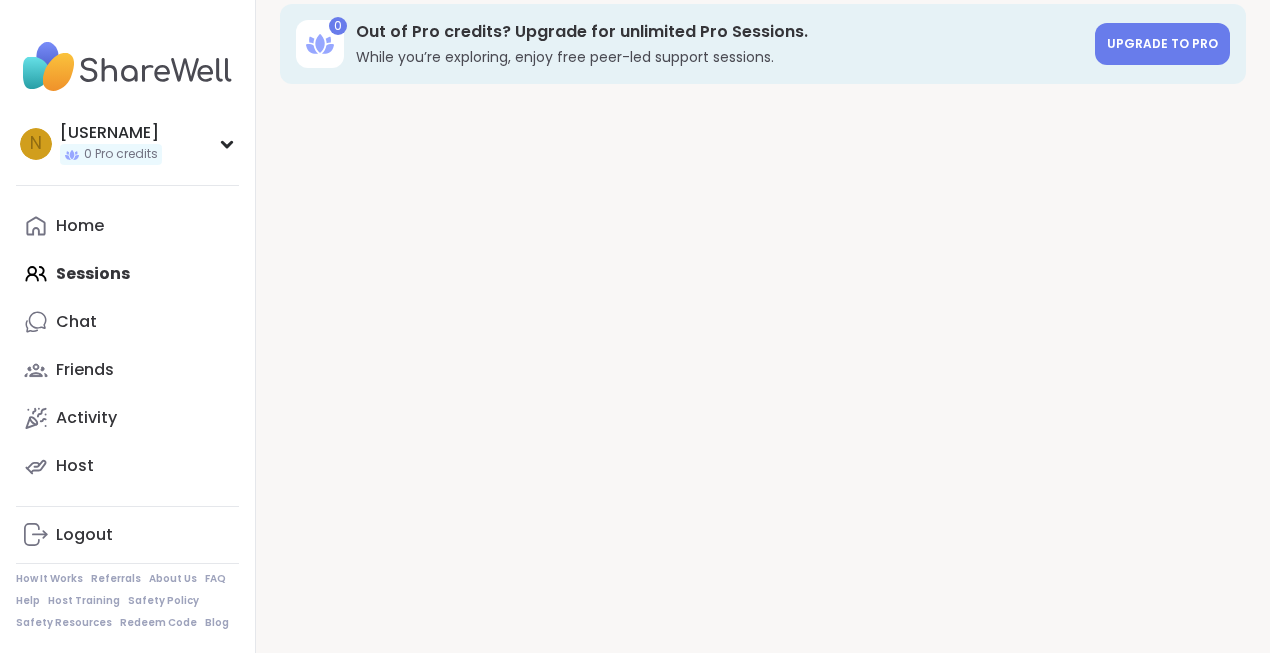scroll, scrollTop: 0, scrollLeft: 0, axis: both 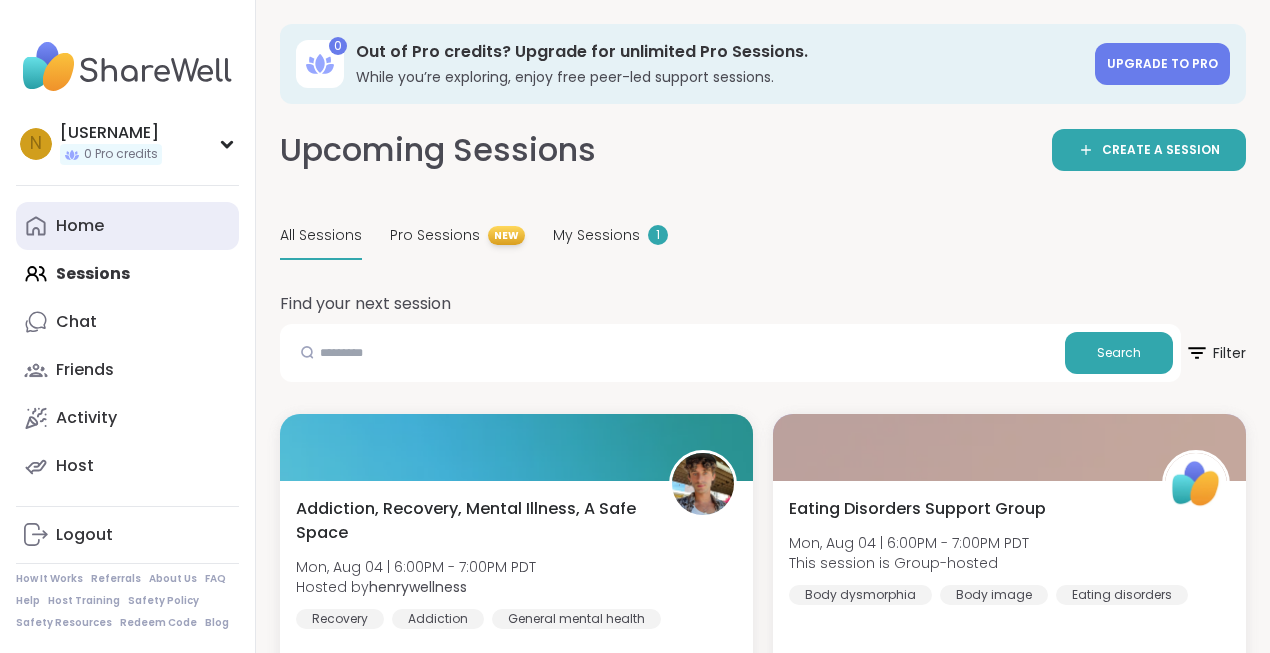 click on "Home" at bounding box center [80, 226] 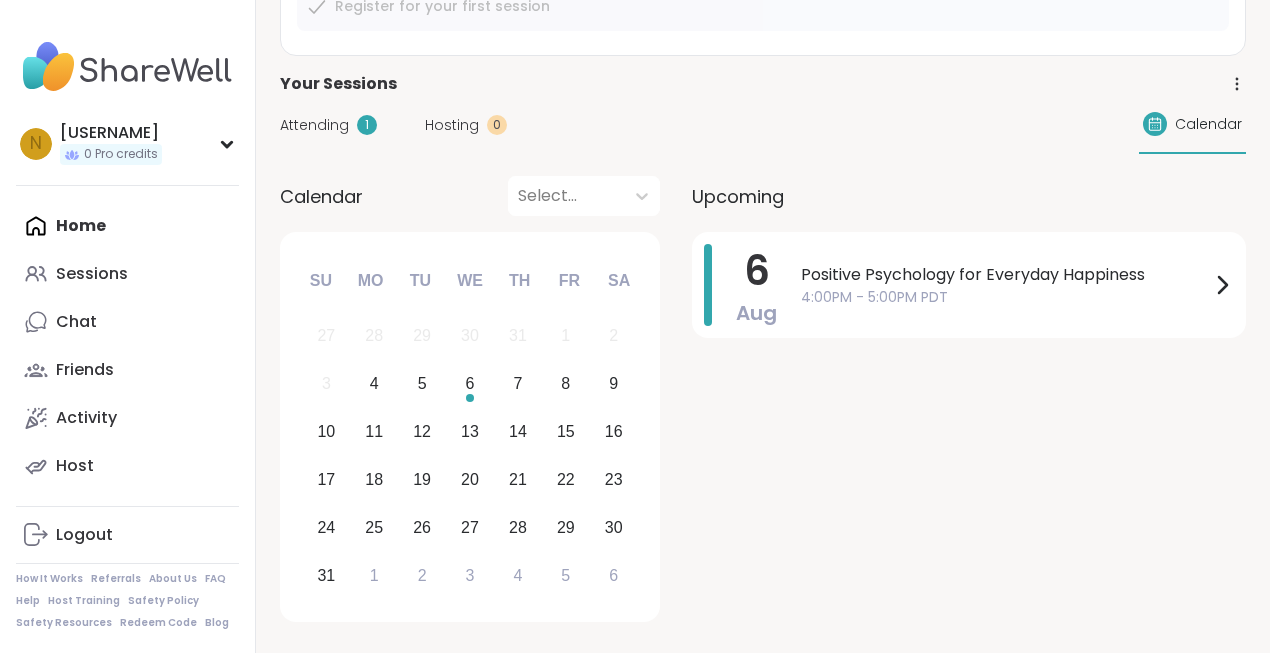 scroll, scrollTop: 341, scrollLeft: 0, axis: vertical 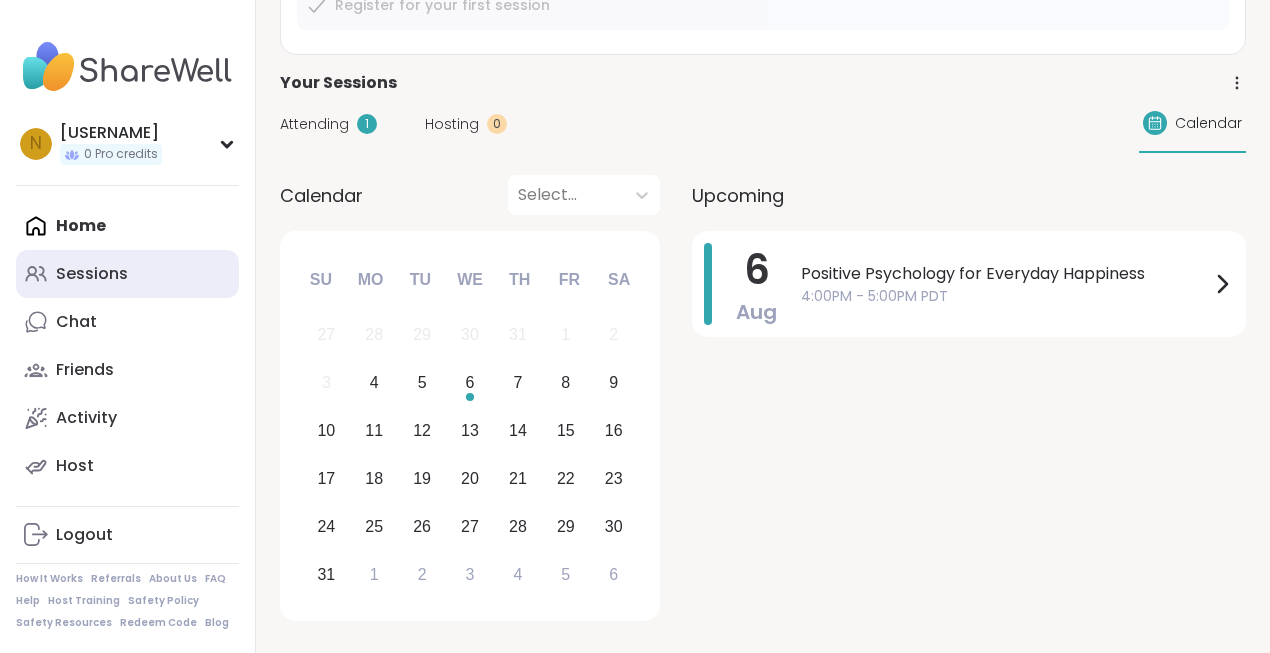 click on "Sessions" at bounding box center [92, 274] 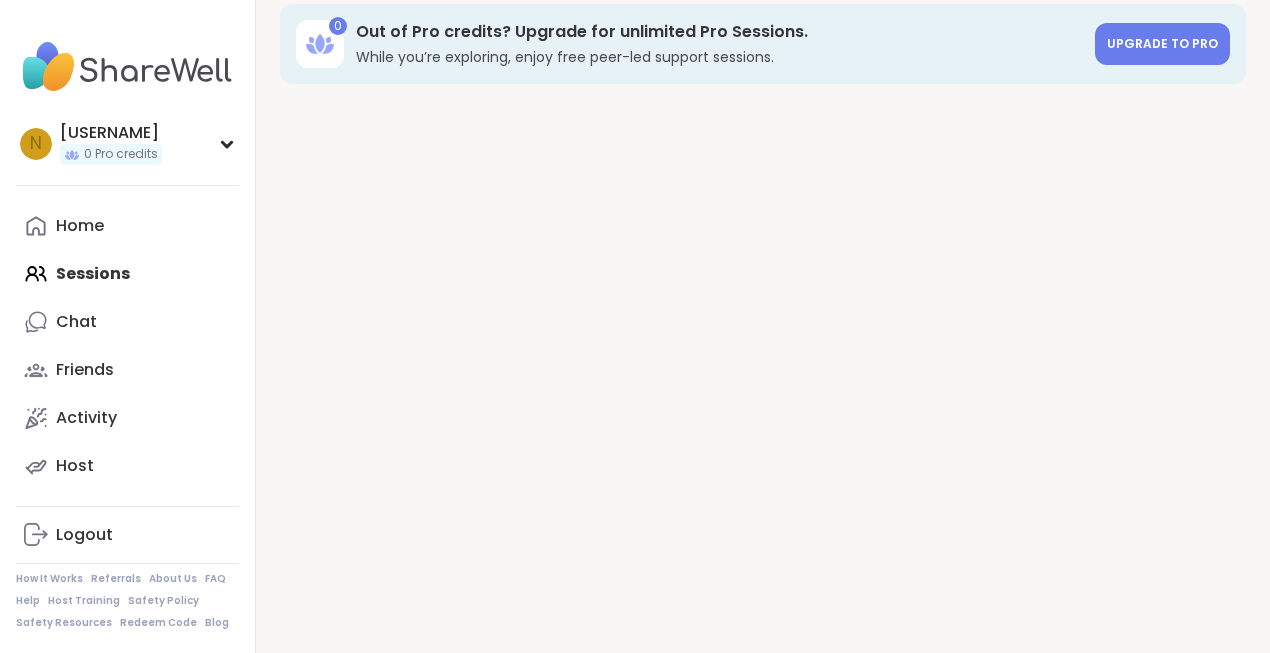 scroll, scrollTop: 0, scrollLeft: 0, axis: both 